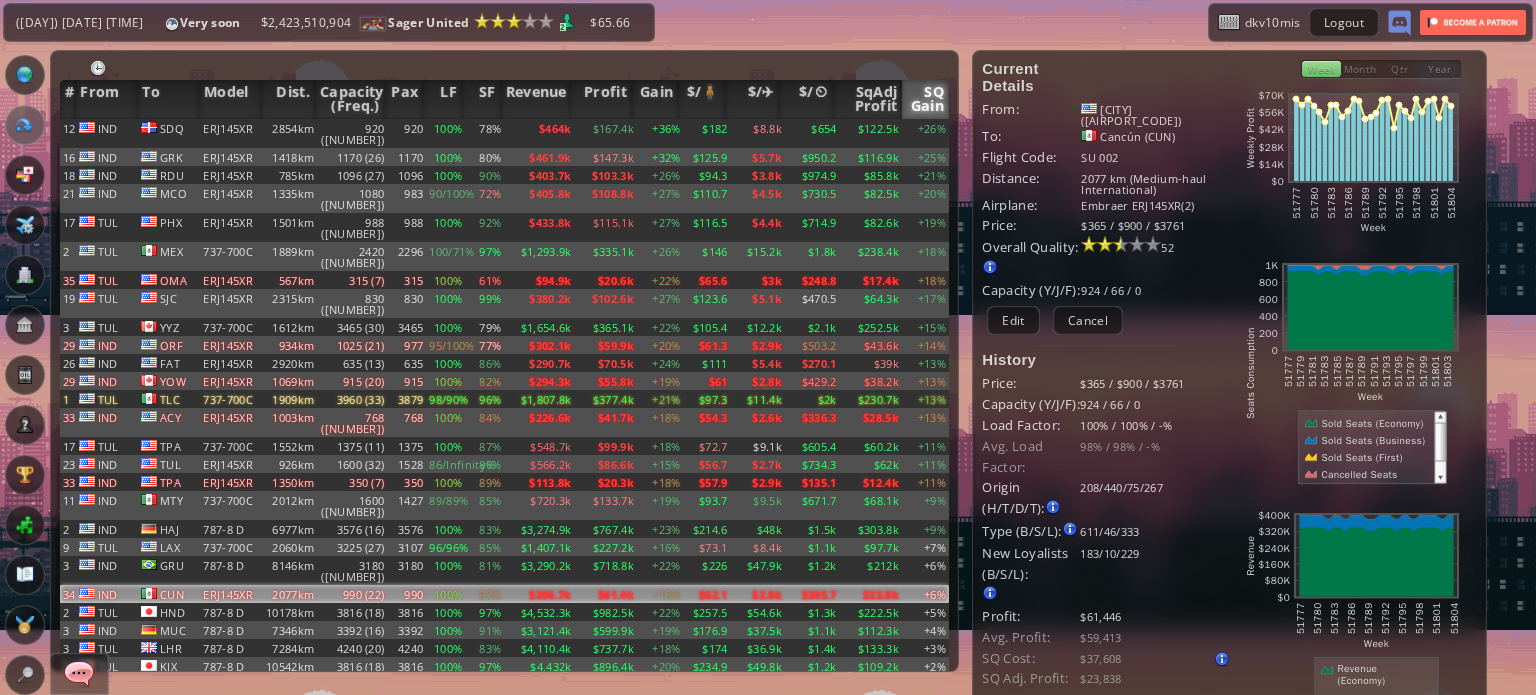 scroll, scrollTop: 0, scrollLeft: 0, axis: both 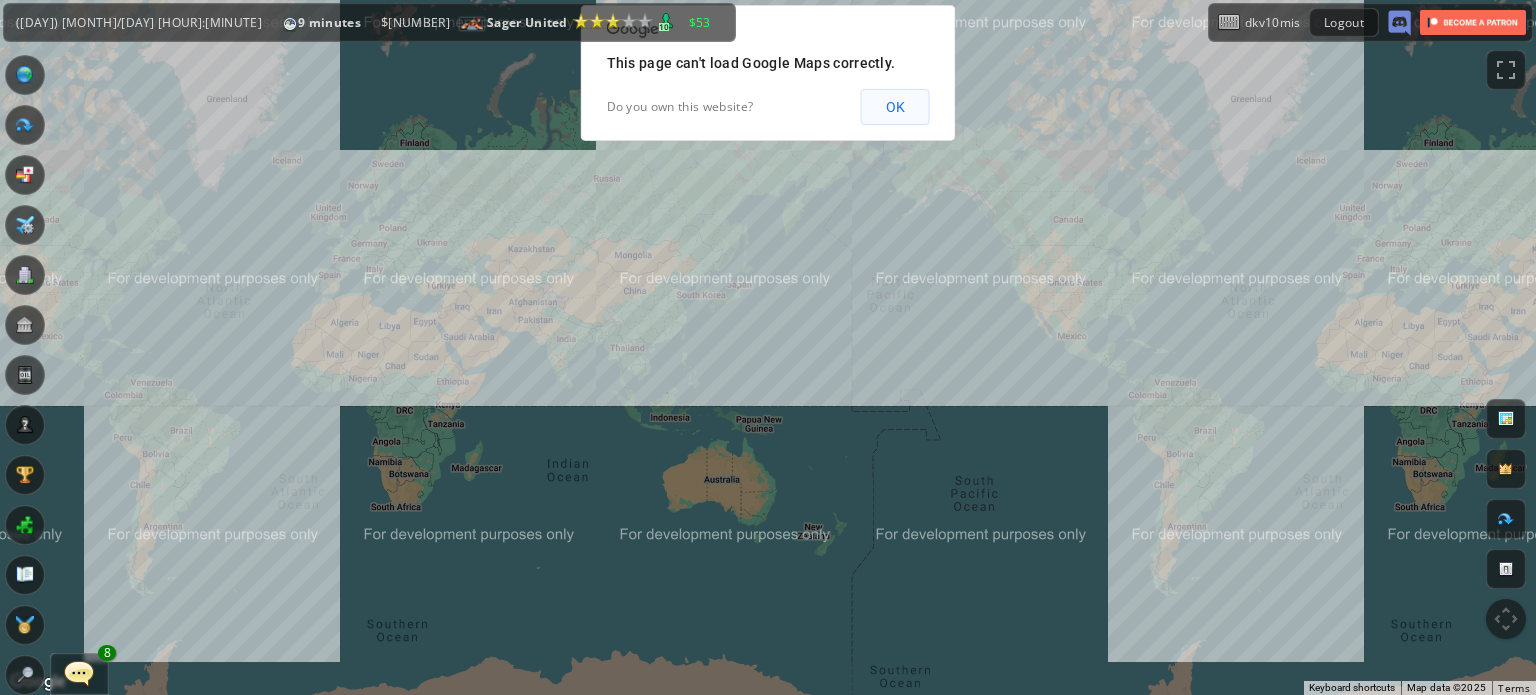 click on "OK" at bounding box center [895, 107] 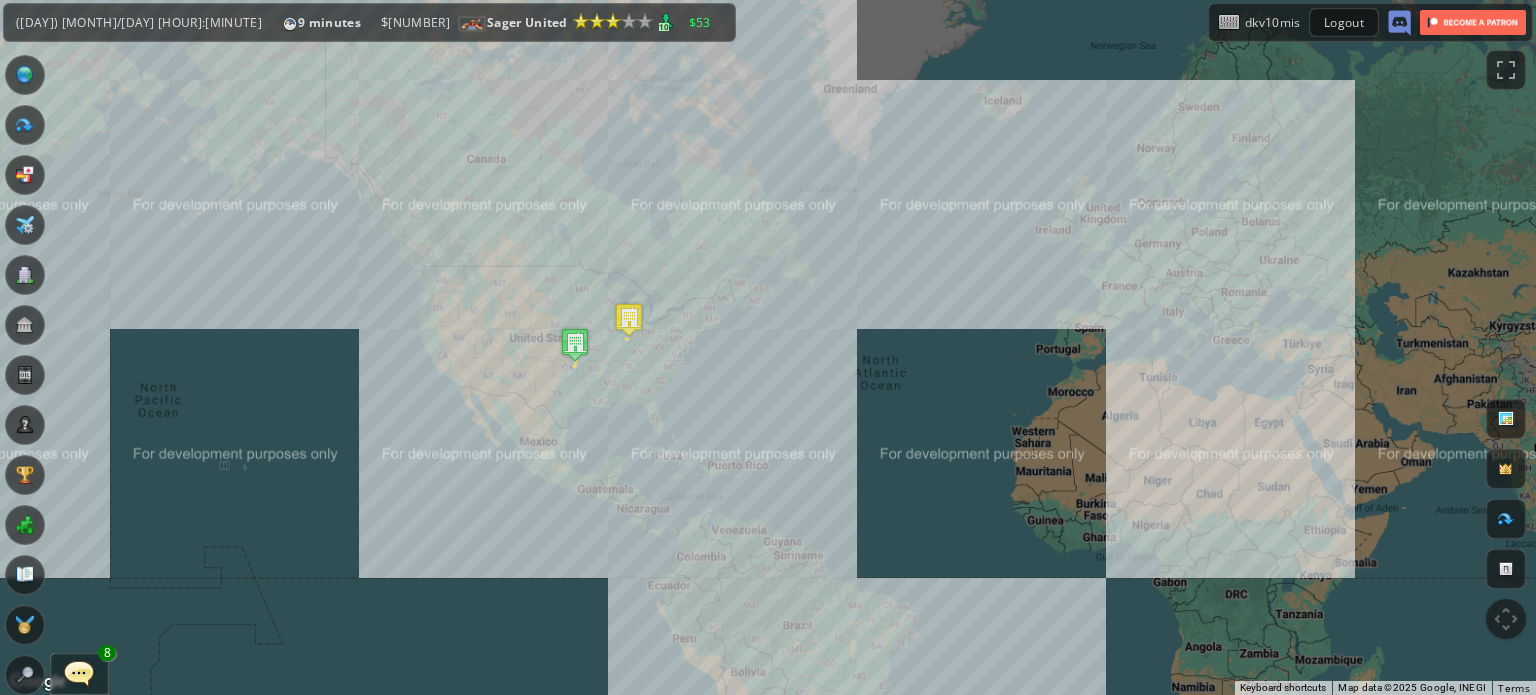 drag, startPoint x: 1094, startPoint y: 348, endPoint x: 495, endPoint y: 431, distance: 604.7231 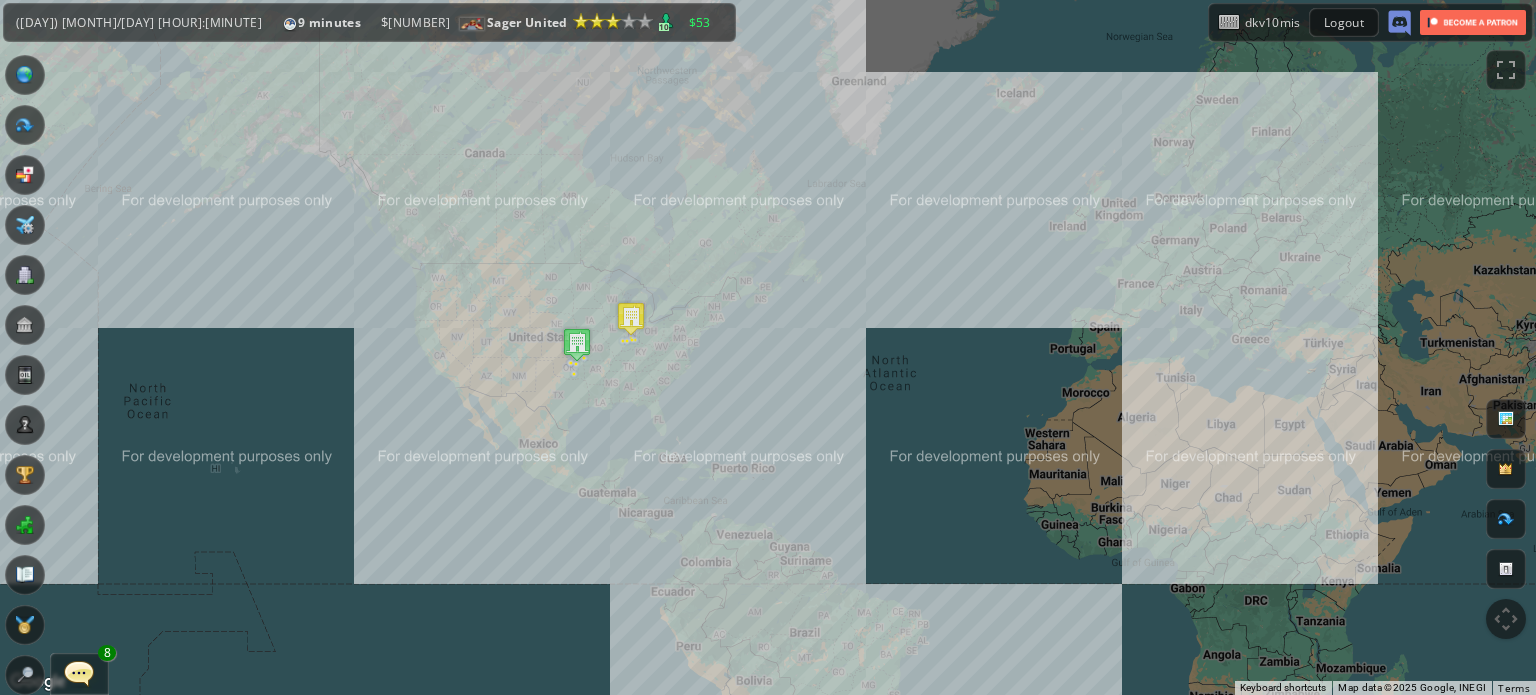 click at bounding box center (79, 673) 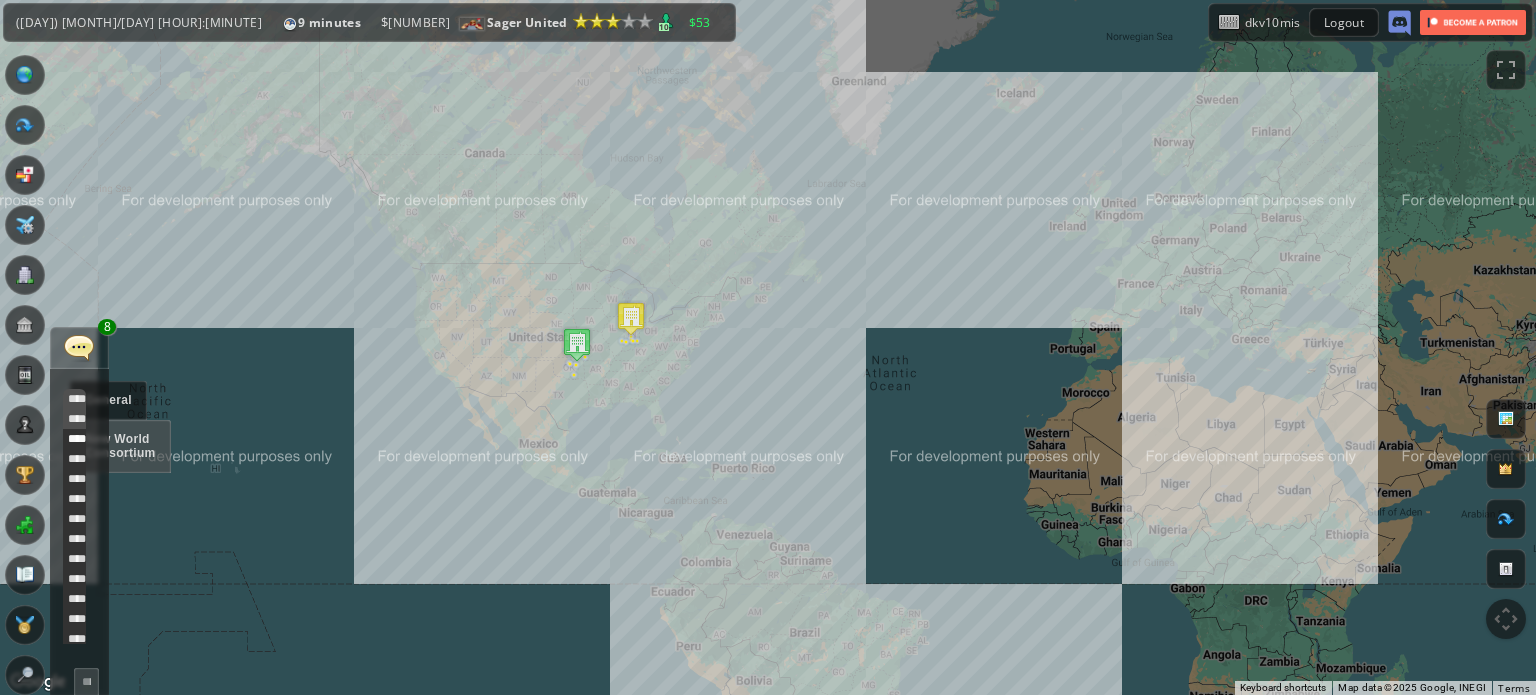 scroll, scrollTop: 738, scrollLeft: 0, axis: vertical 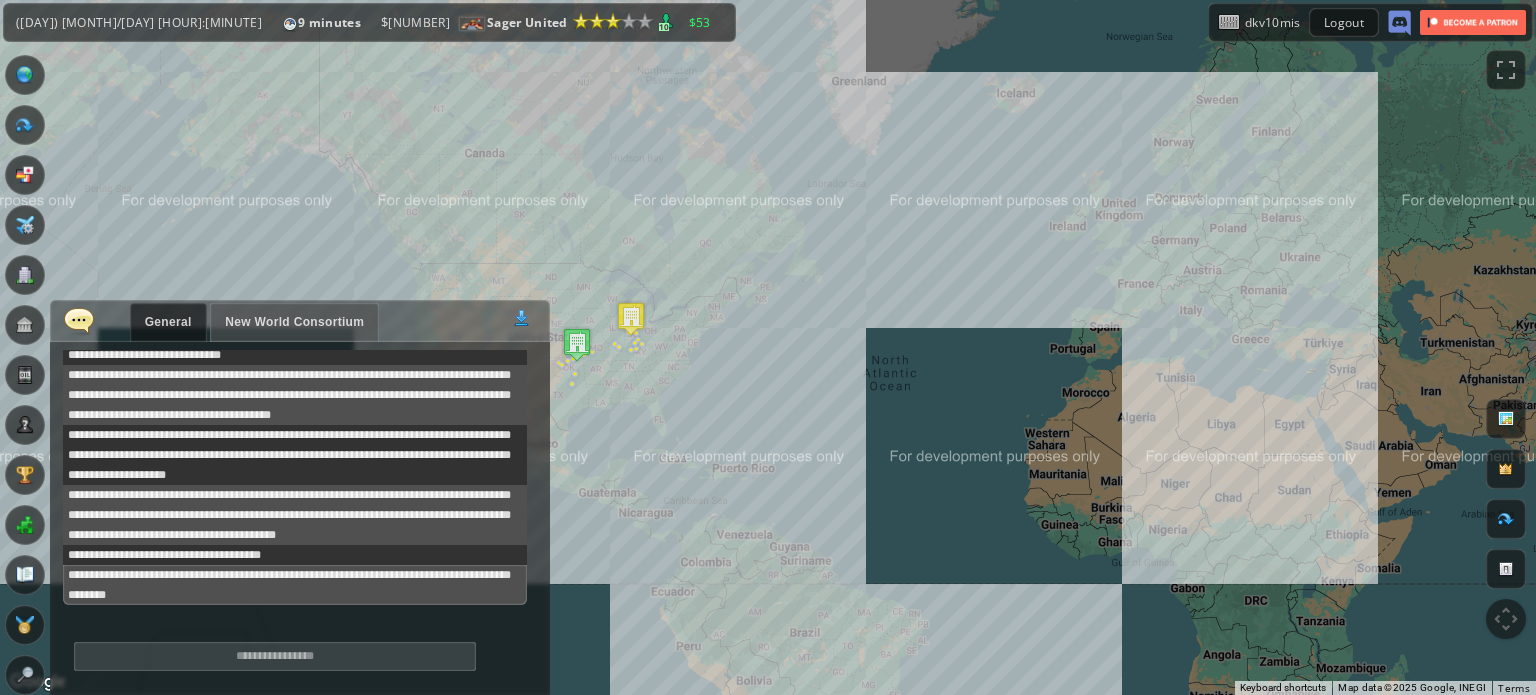 click at bounding box center (275, 656) 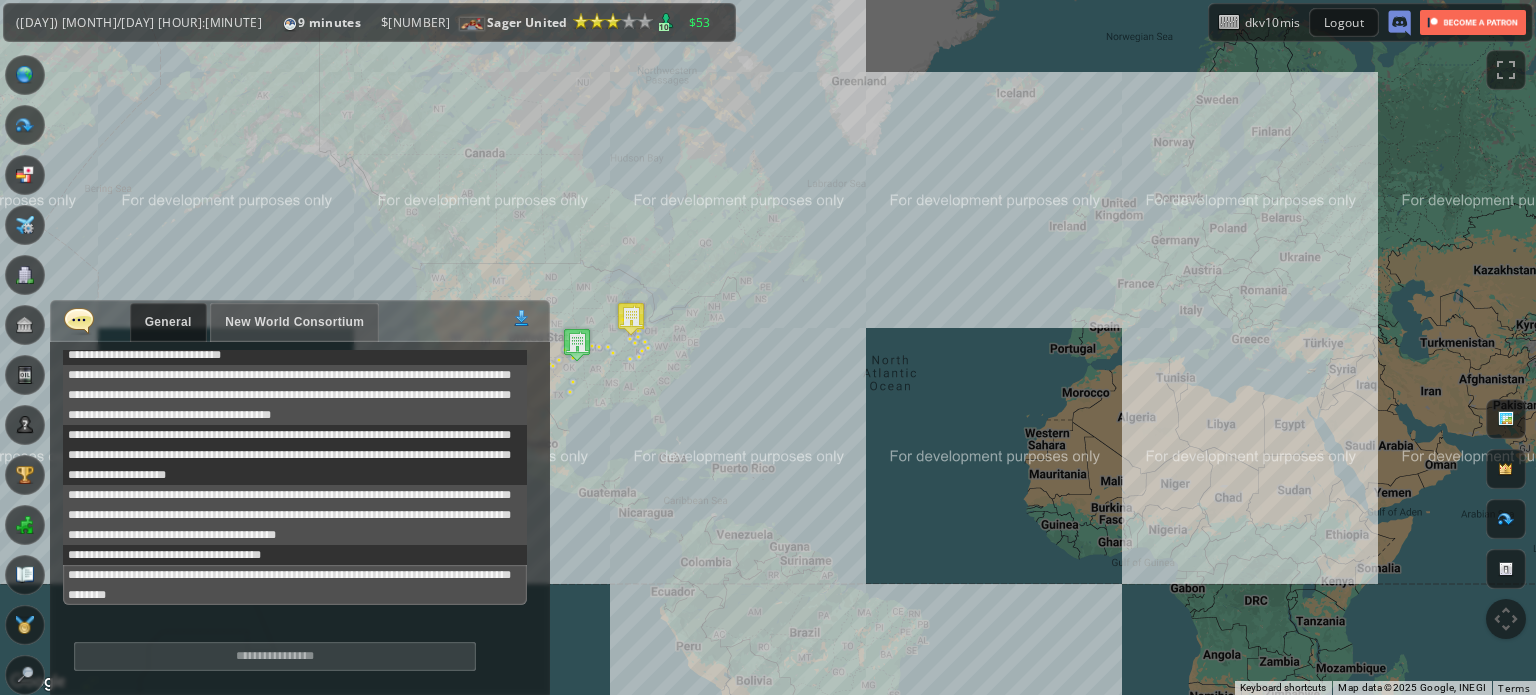 click on "General
New World Consortium
0" at bounding box center (300, 321) 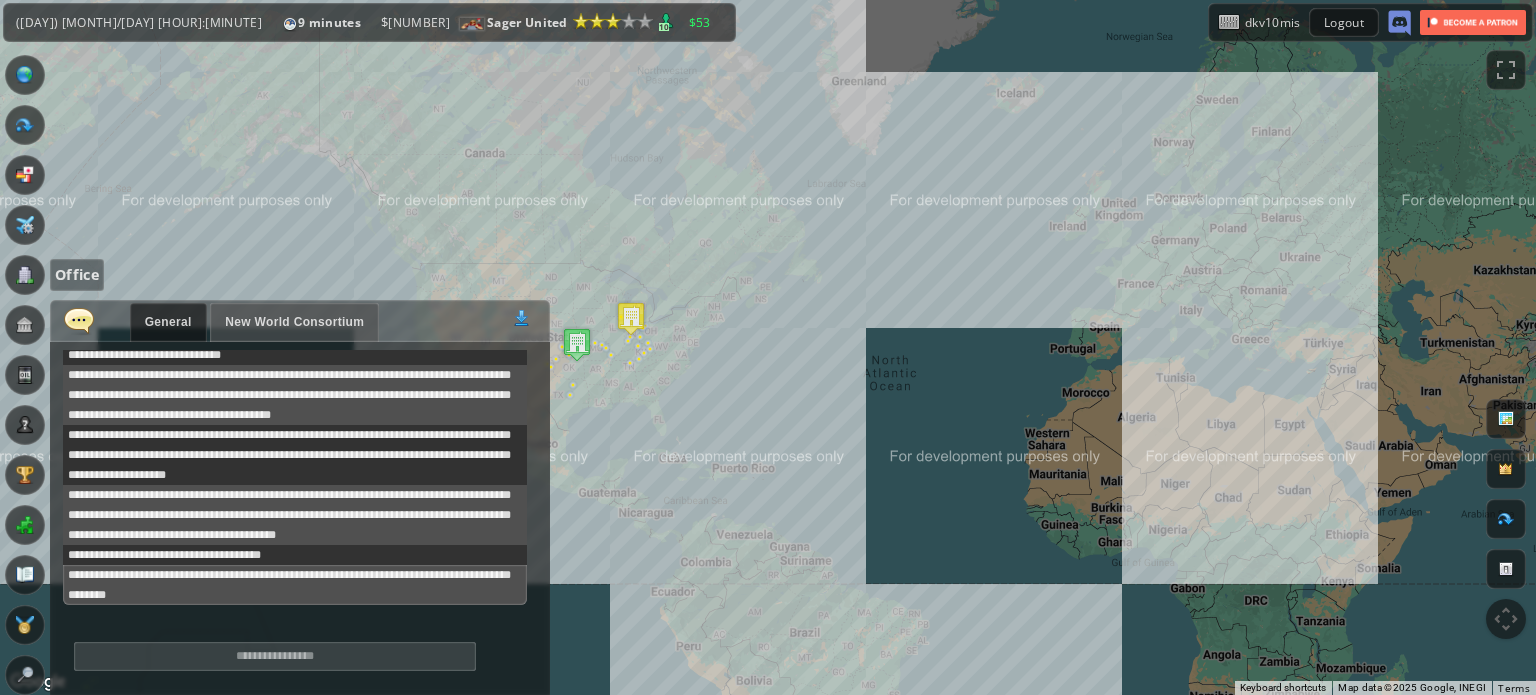 click at bounding box center [25, 275] 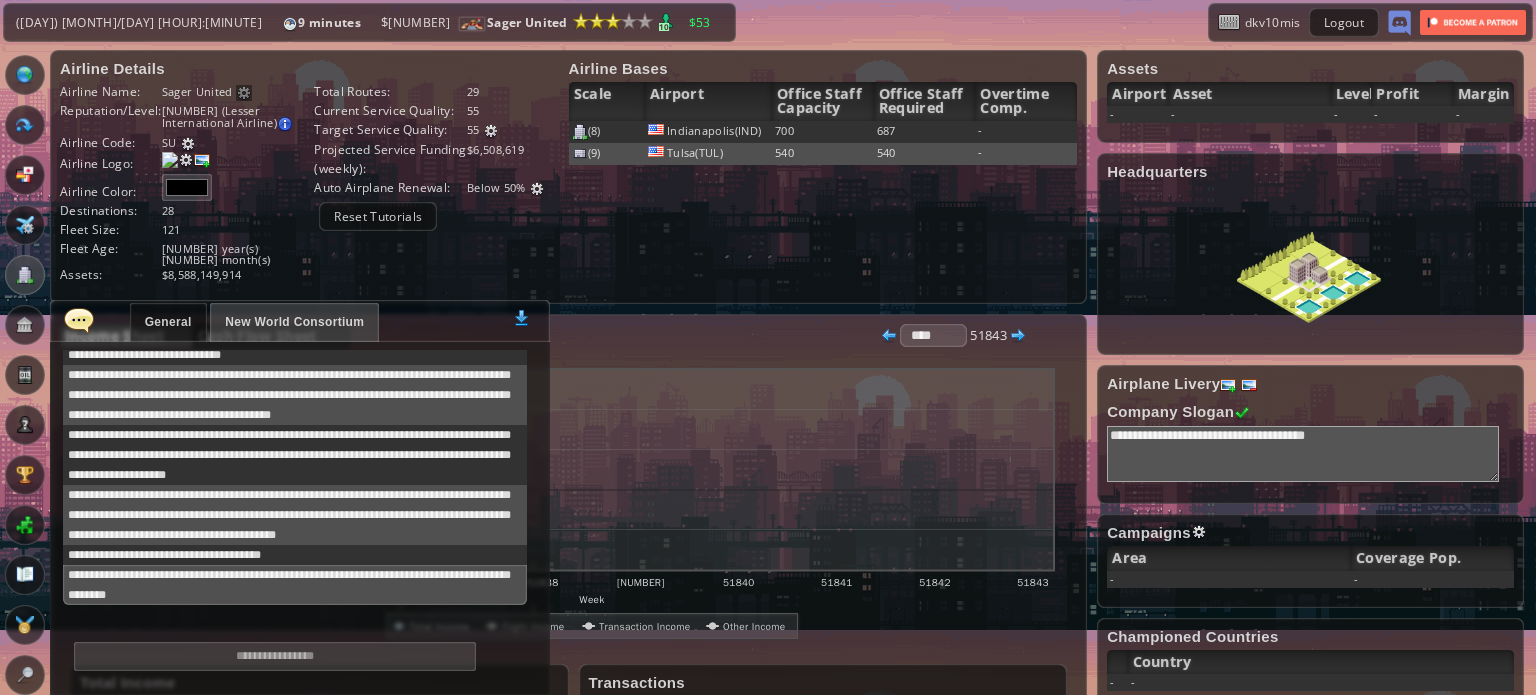 click on "General
New World Consortium
0" at bounding box center [300, 321] 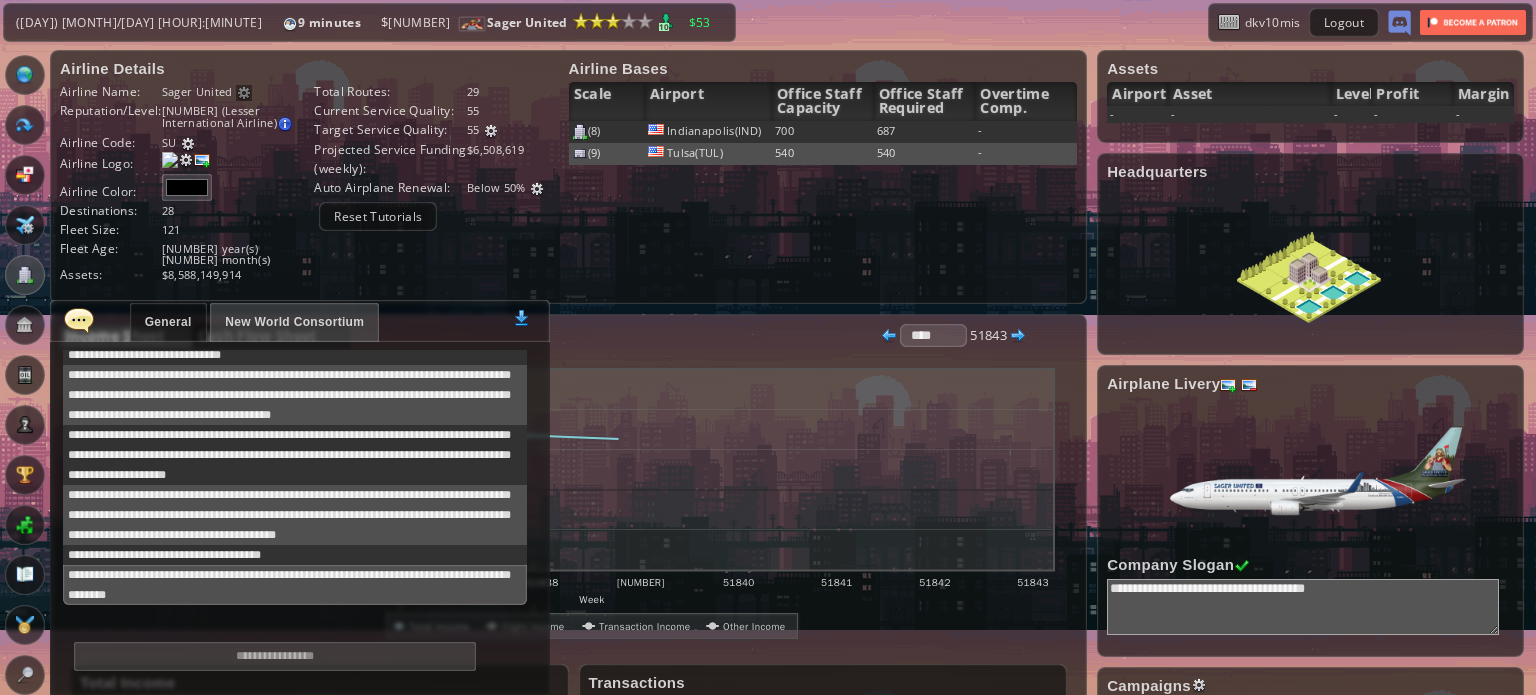 click at bounding box center [79, 320] 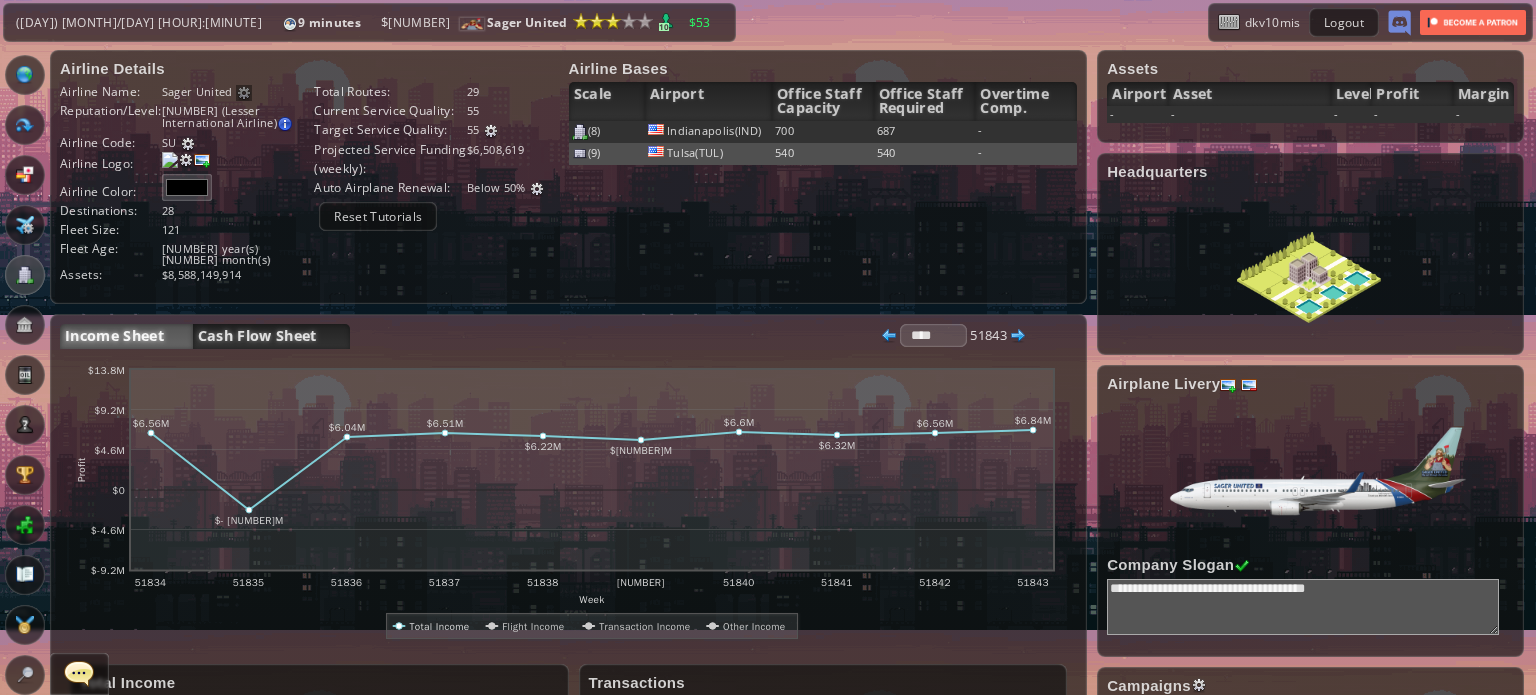 click on "Cash Flow Sheet" at bounding box center [271, 336] 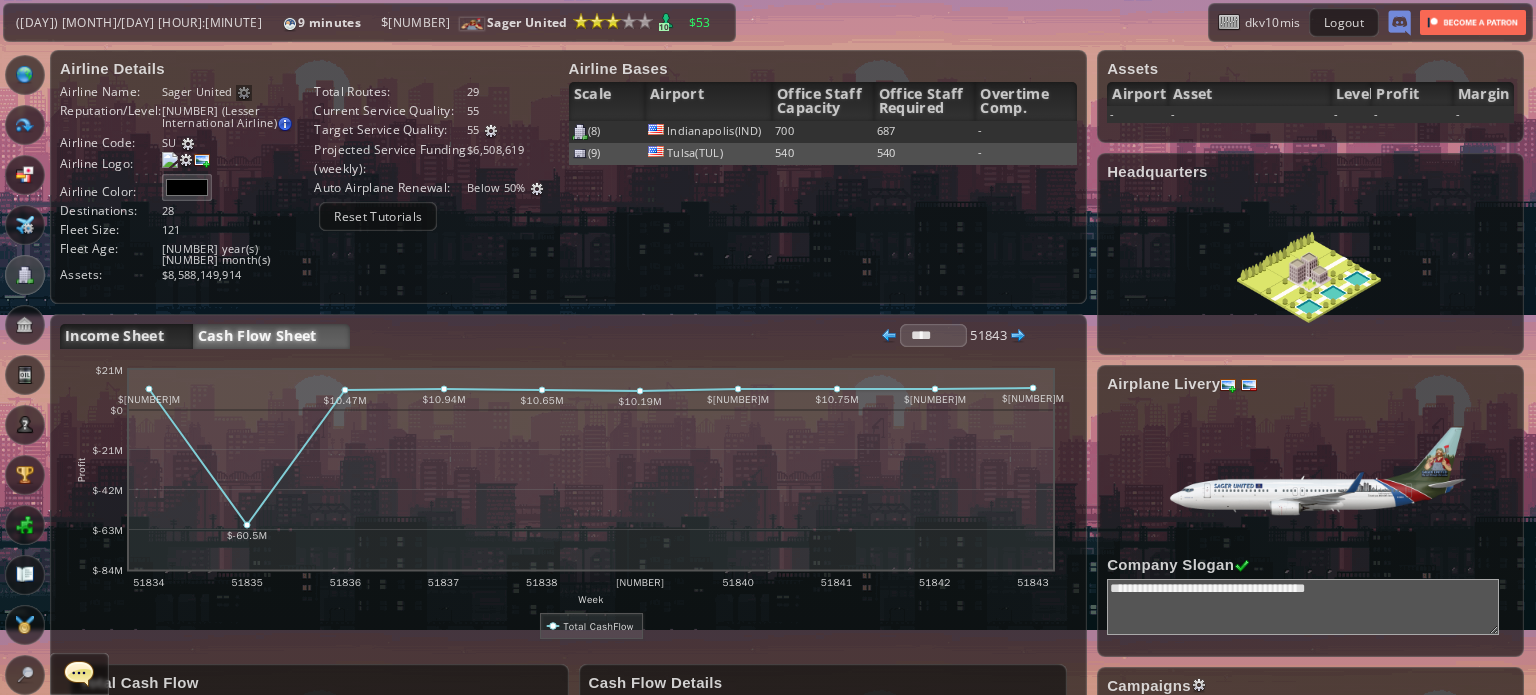 click on "Income Sheet" at bounding box center (126, 336) 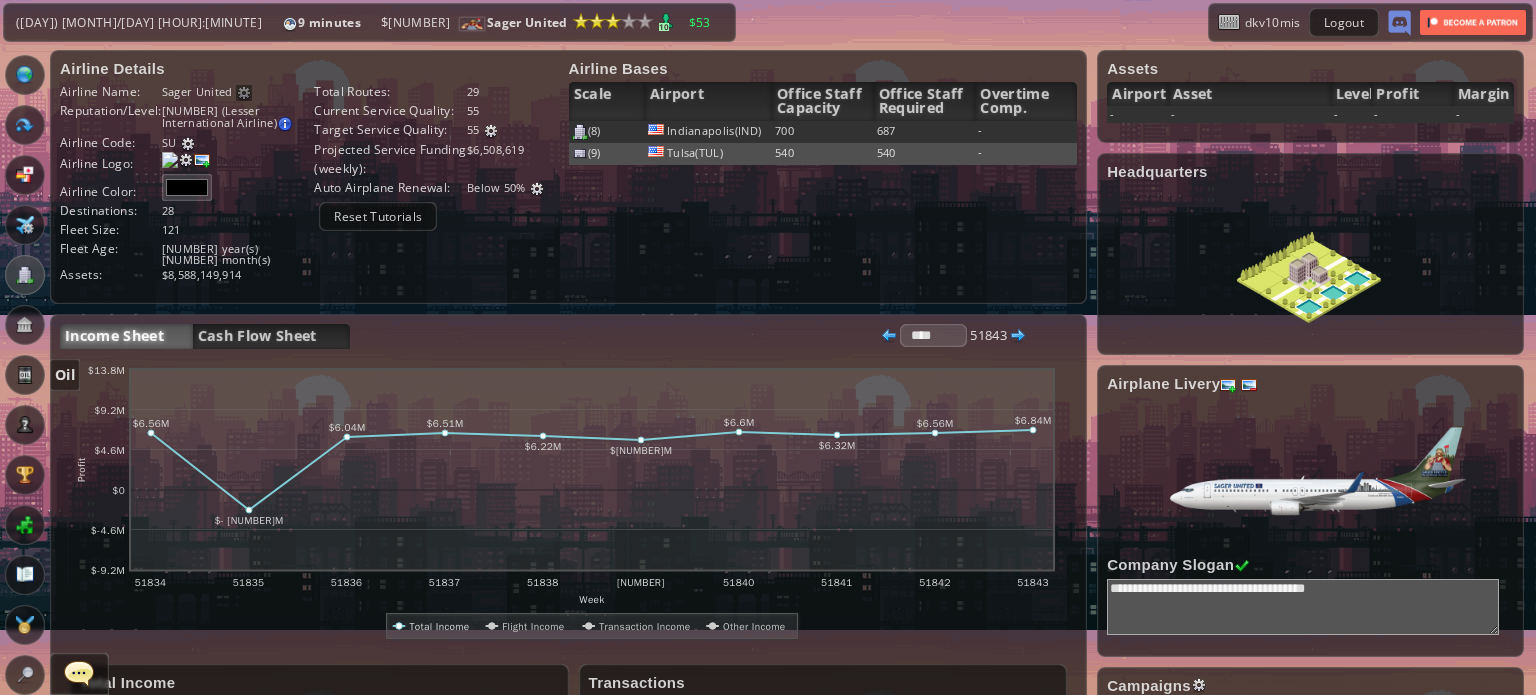 click at bounding box center [25, 375] 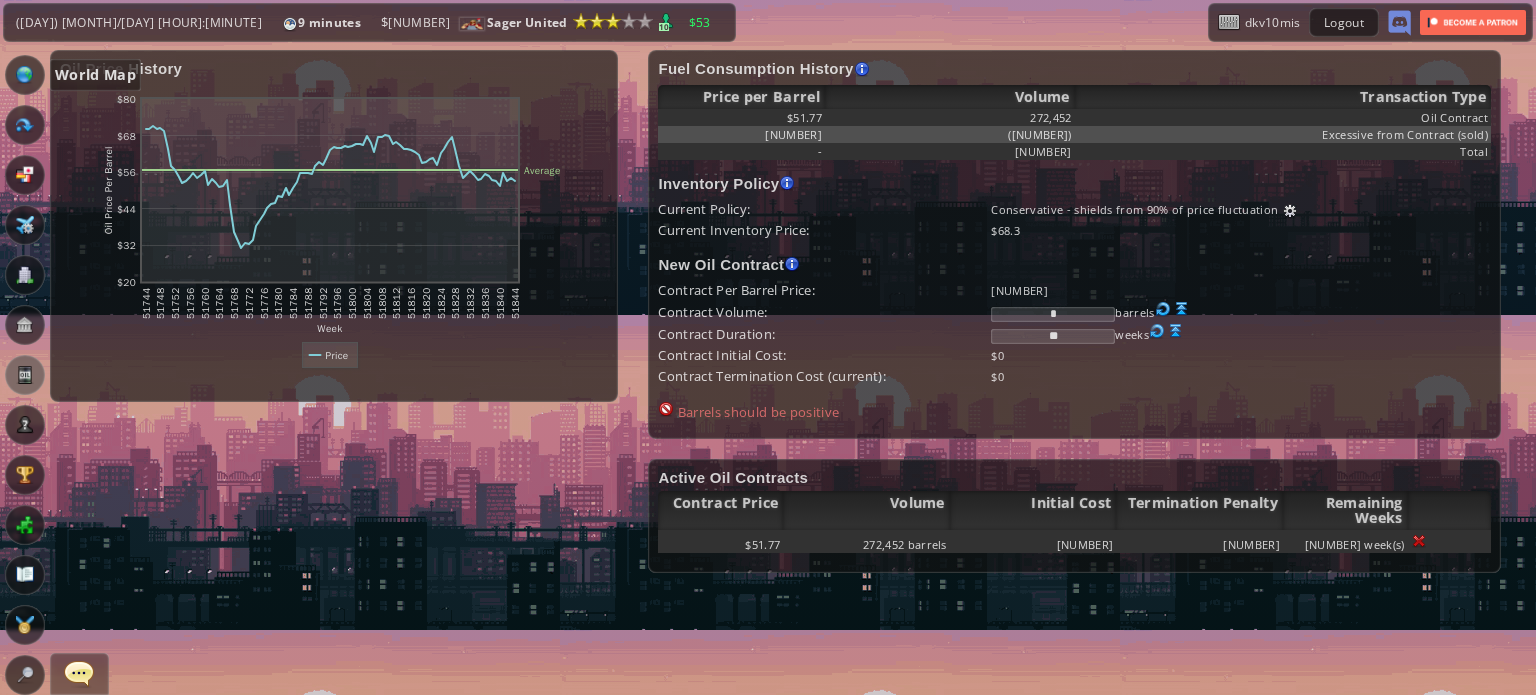 click at bounding box center (25, 75) 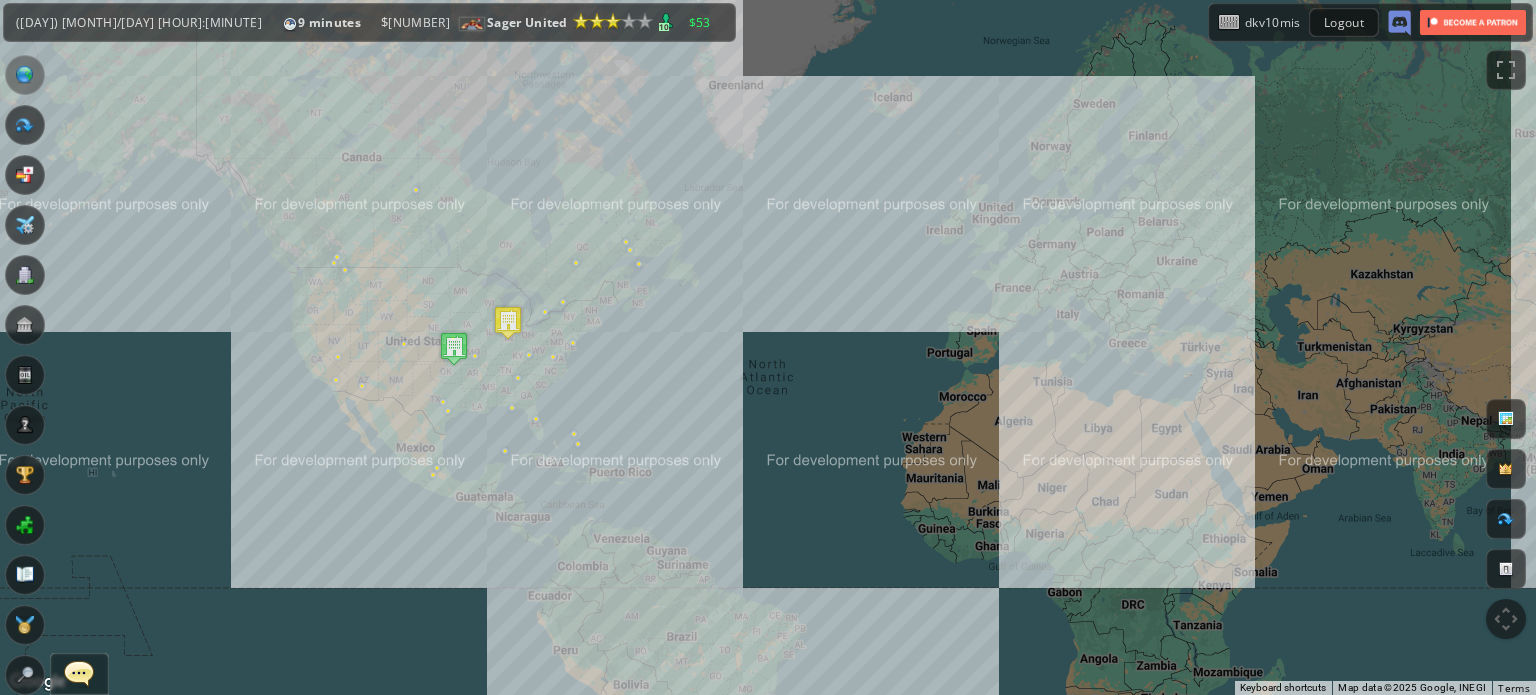 drag, startPoint x: 552, startPoint y: 450, endPoint x: 429, endPoint y: 454, distance: 123.065025 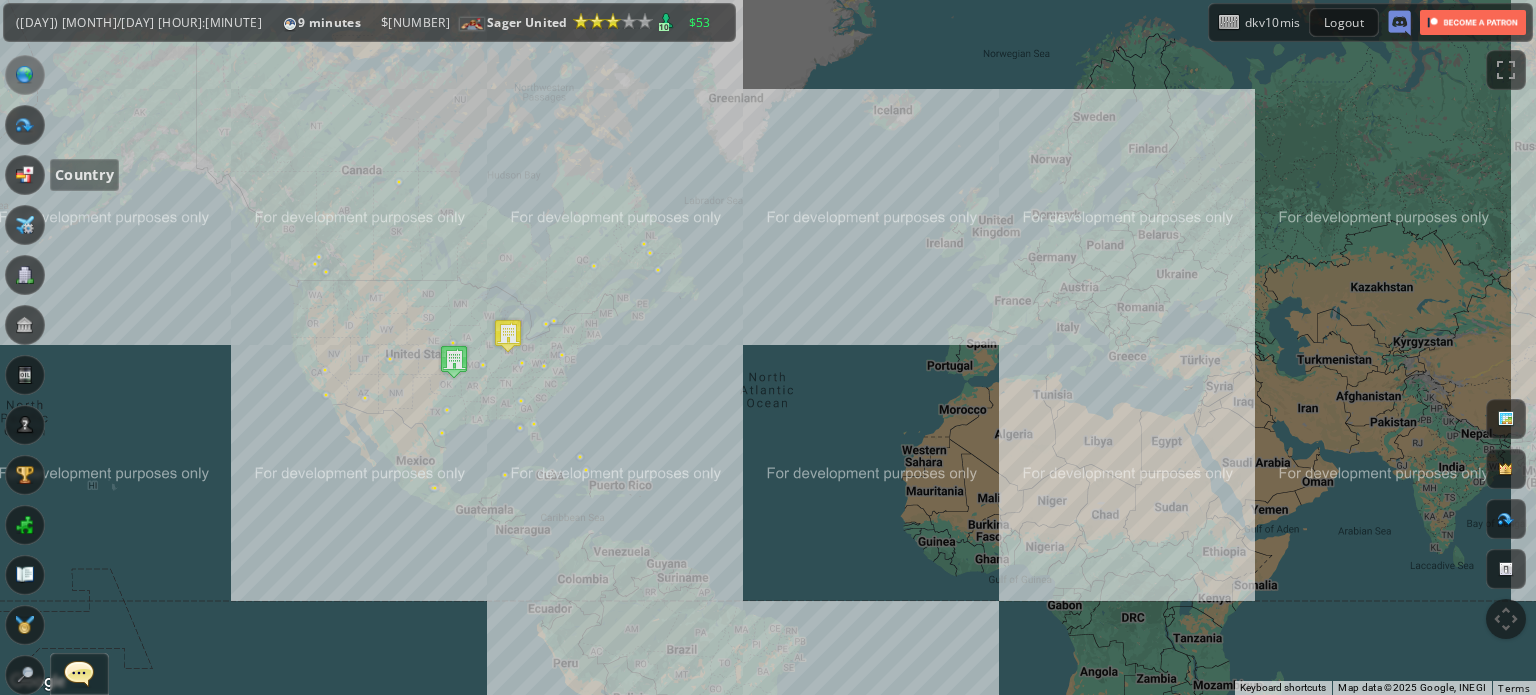 click at bounding box center [25, 125] 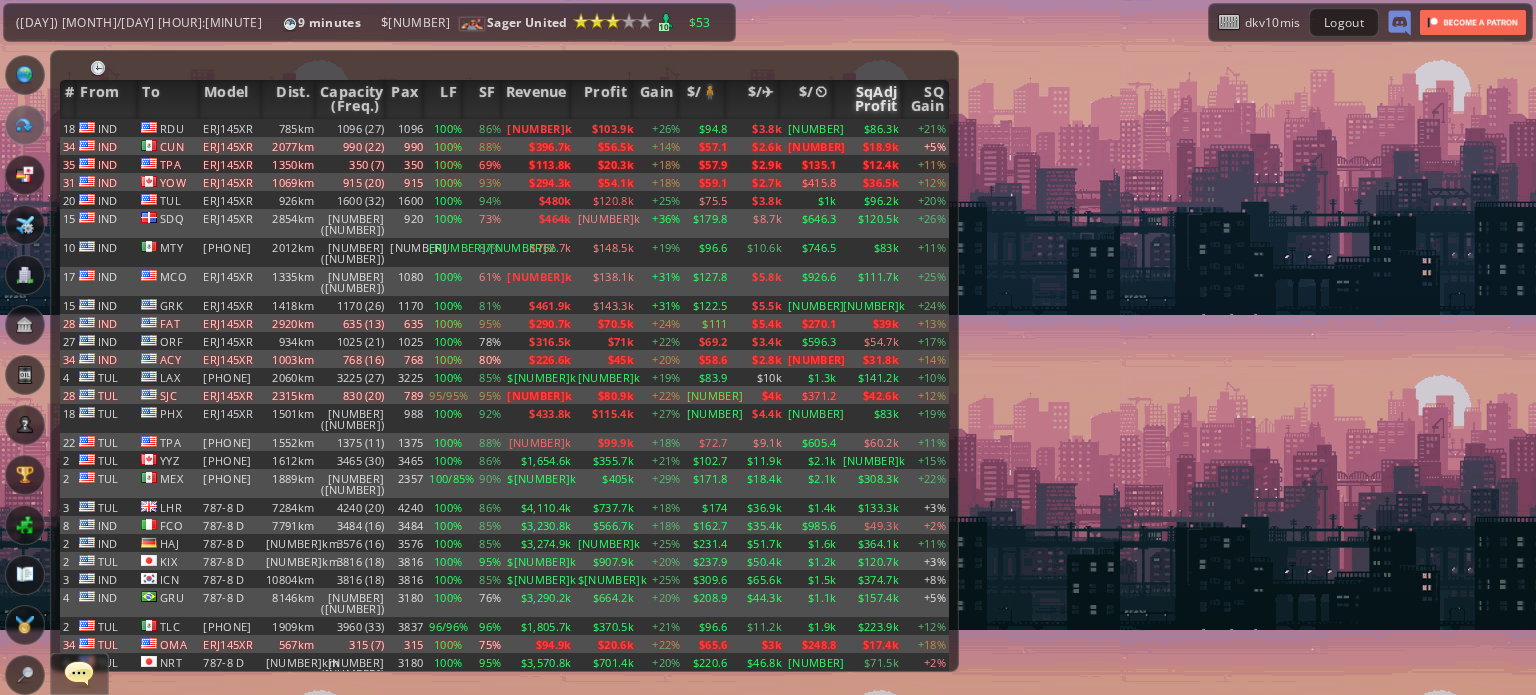 click on "SqAdj Profit" at bounding box center [868, 99] 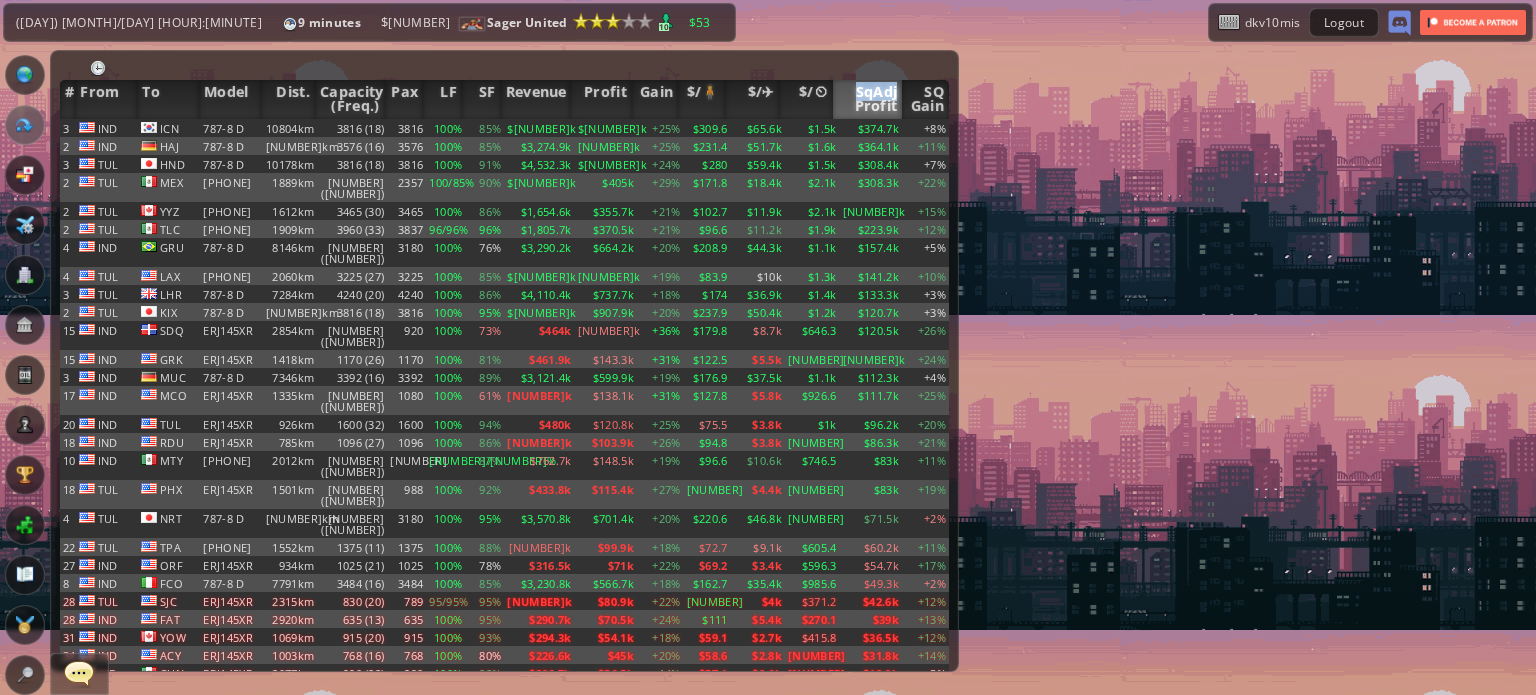 click on "SqAdj Profit" at bounding box center [868, 99] 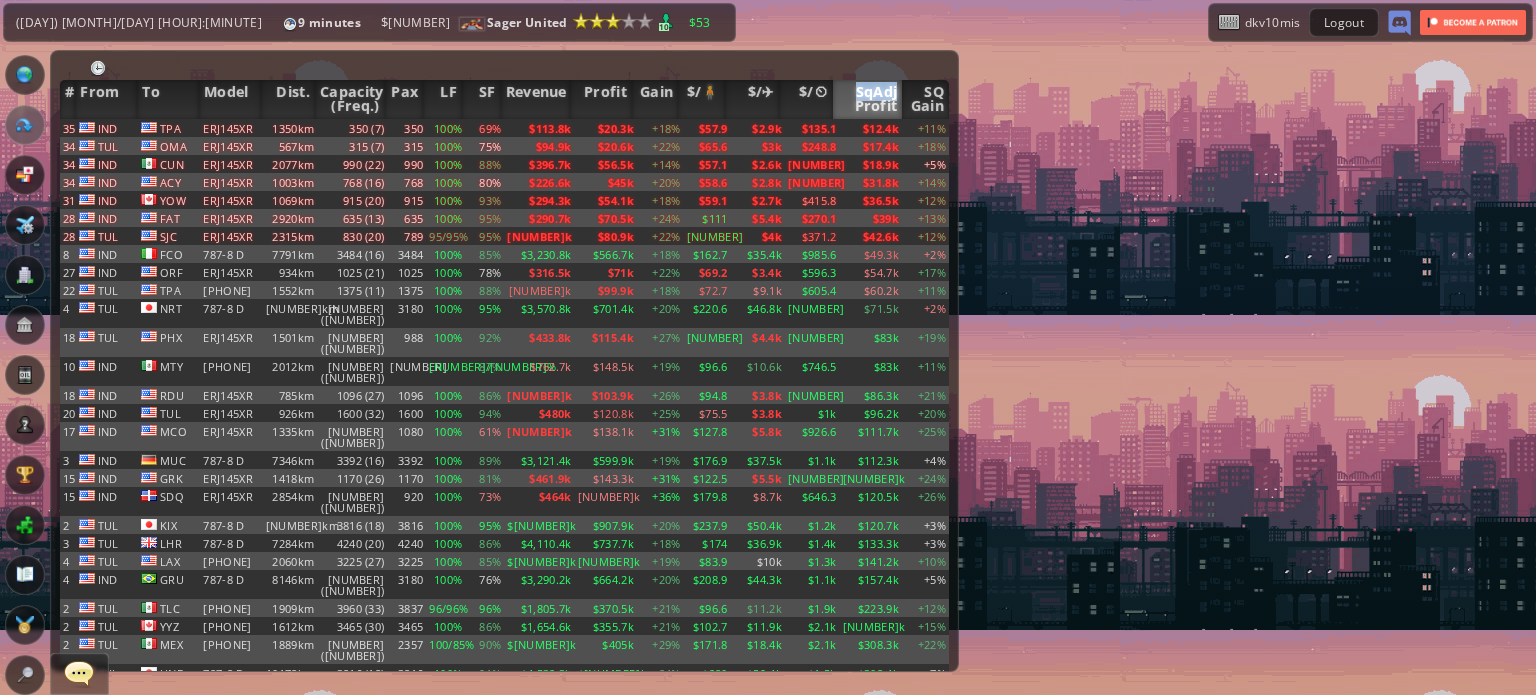 click on "SqAdj Profit" at bounding box center (868, 99) 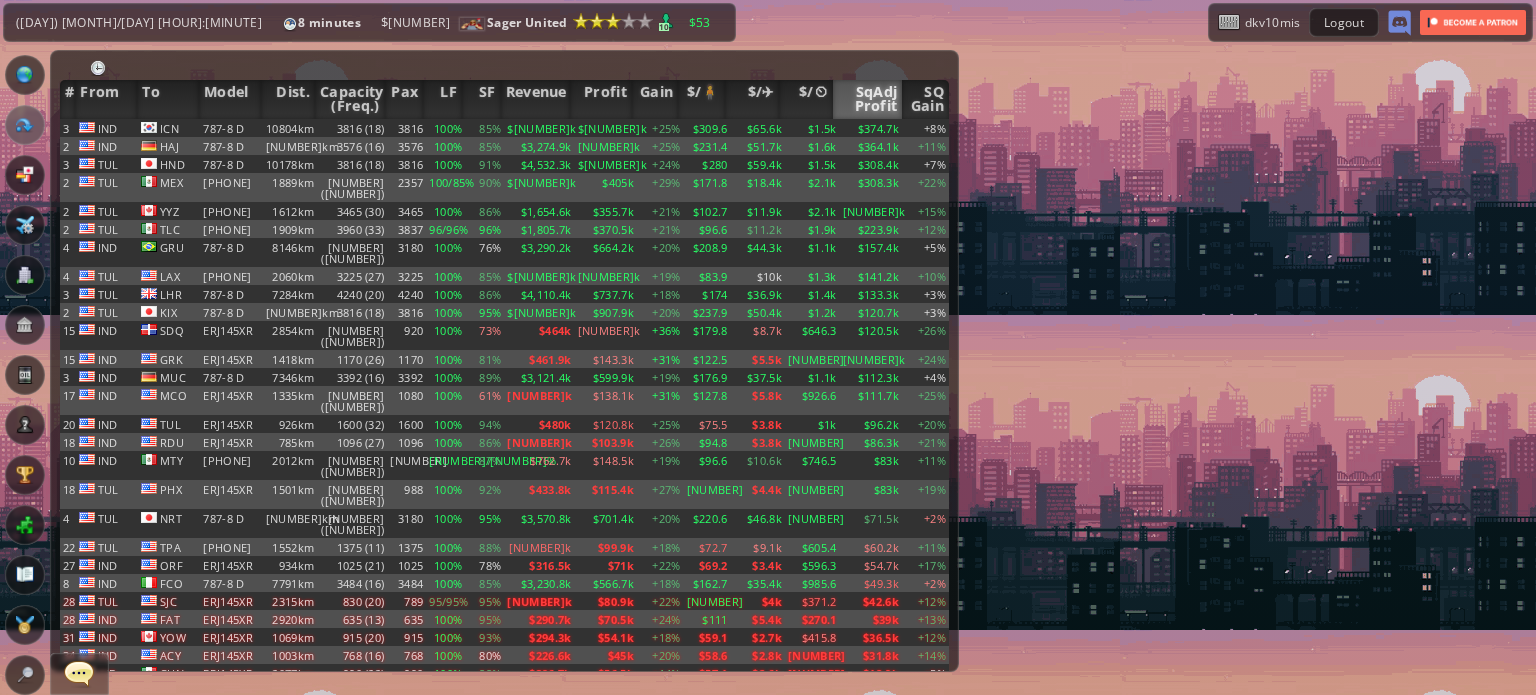 click on "SqAdj Profit" at bounding box center (868, 99) 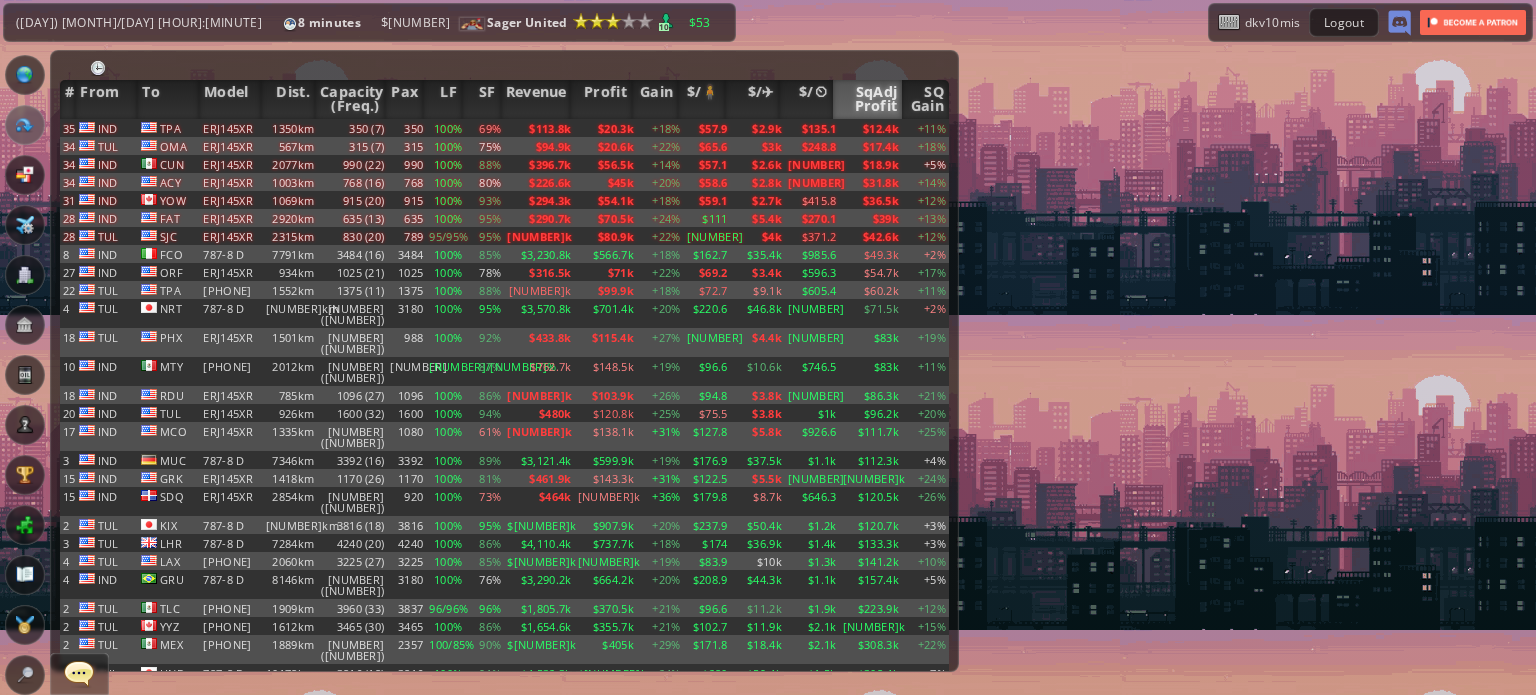 click on "SqAdj Profit" at bounding box center [868, 99] 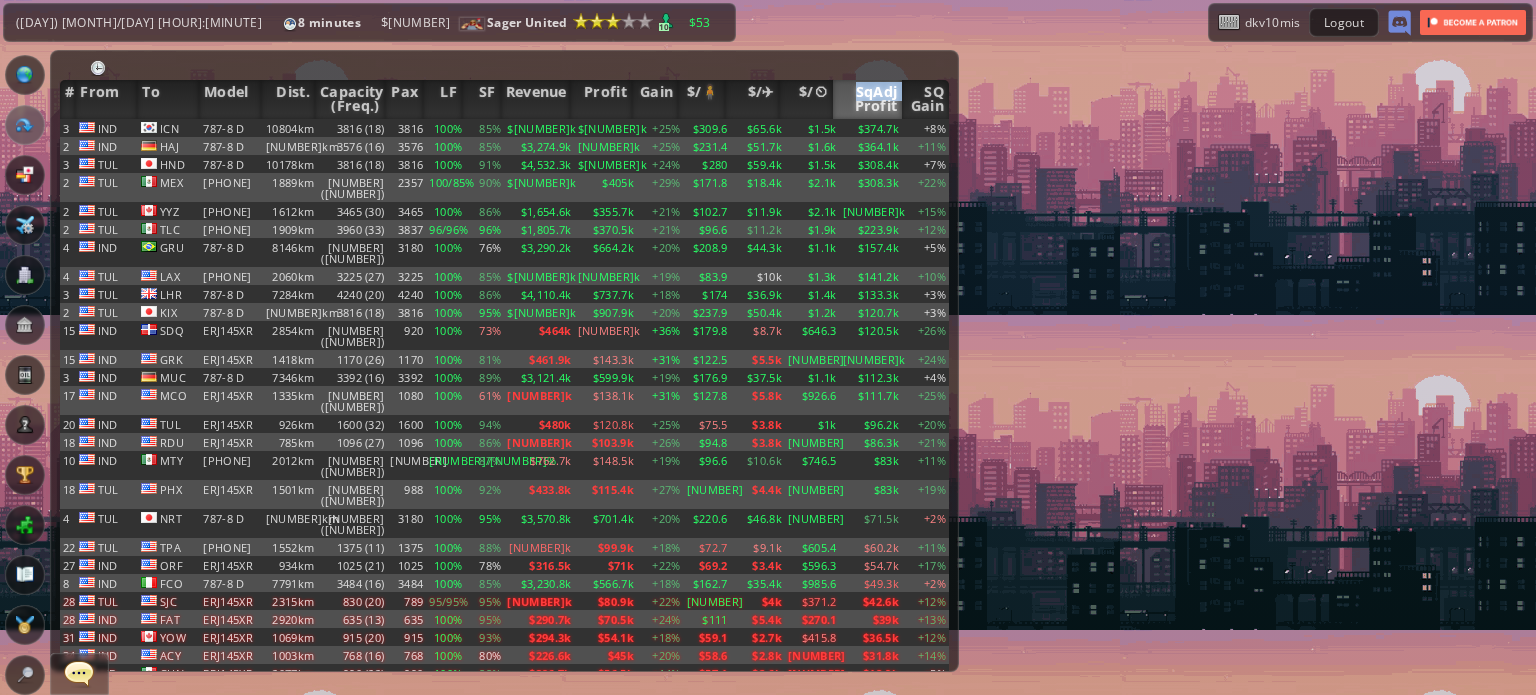 click on "SqAdj Profit" at bounding box center (868, 99) 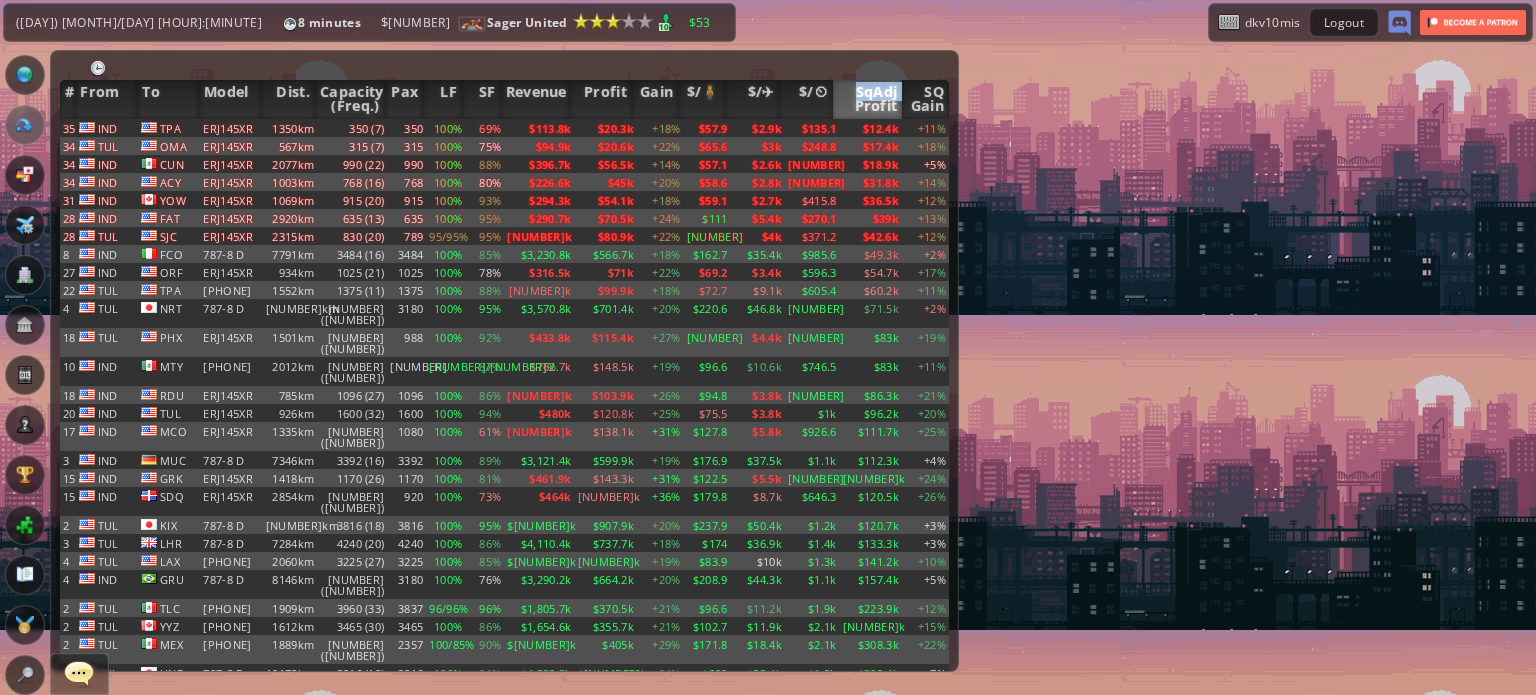 click on "SqAdj Profit" at bounding box center [868, 99] 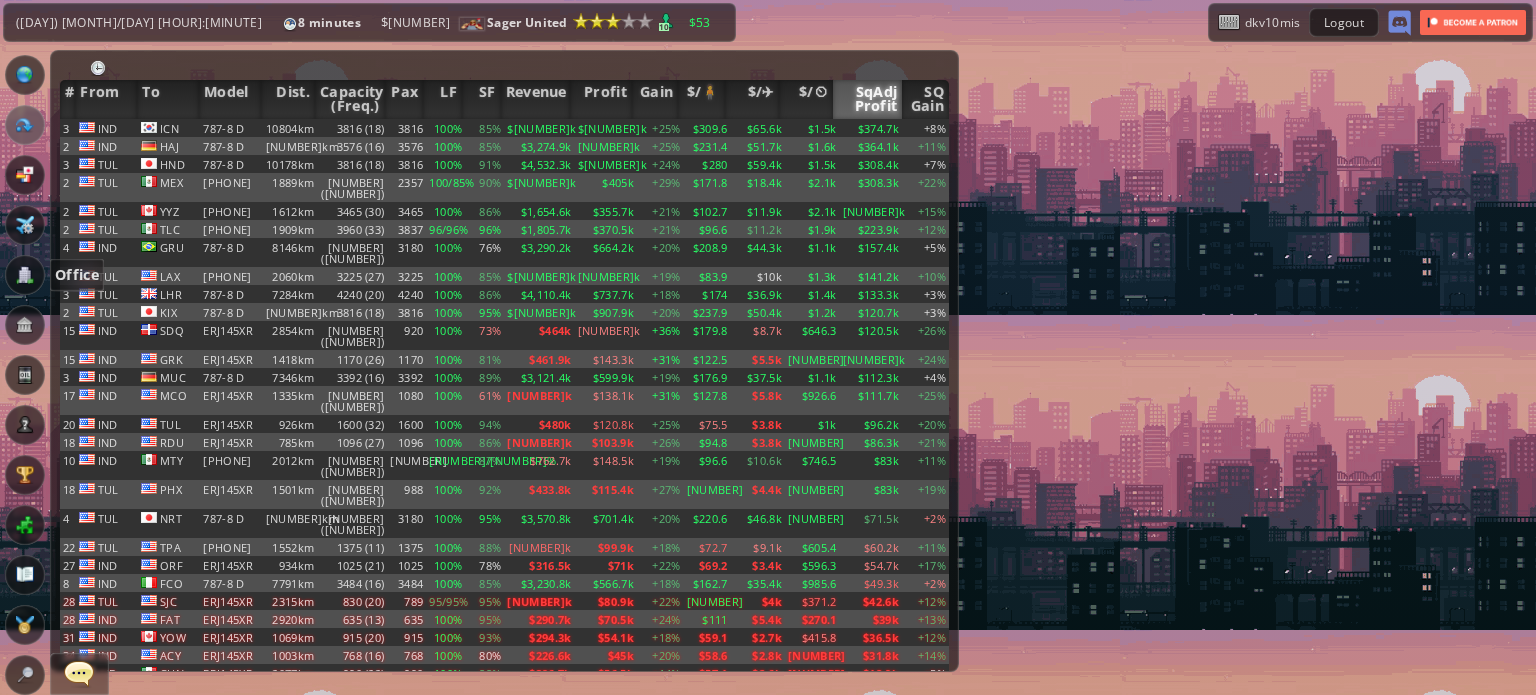 click at bounding box center (25, 275) 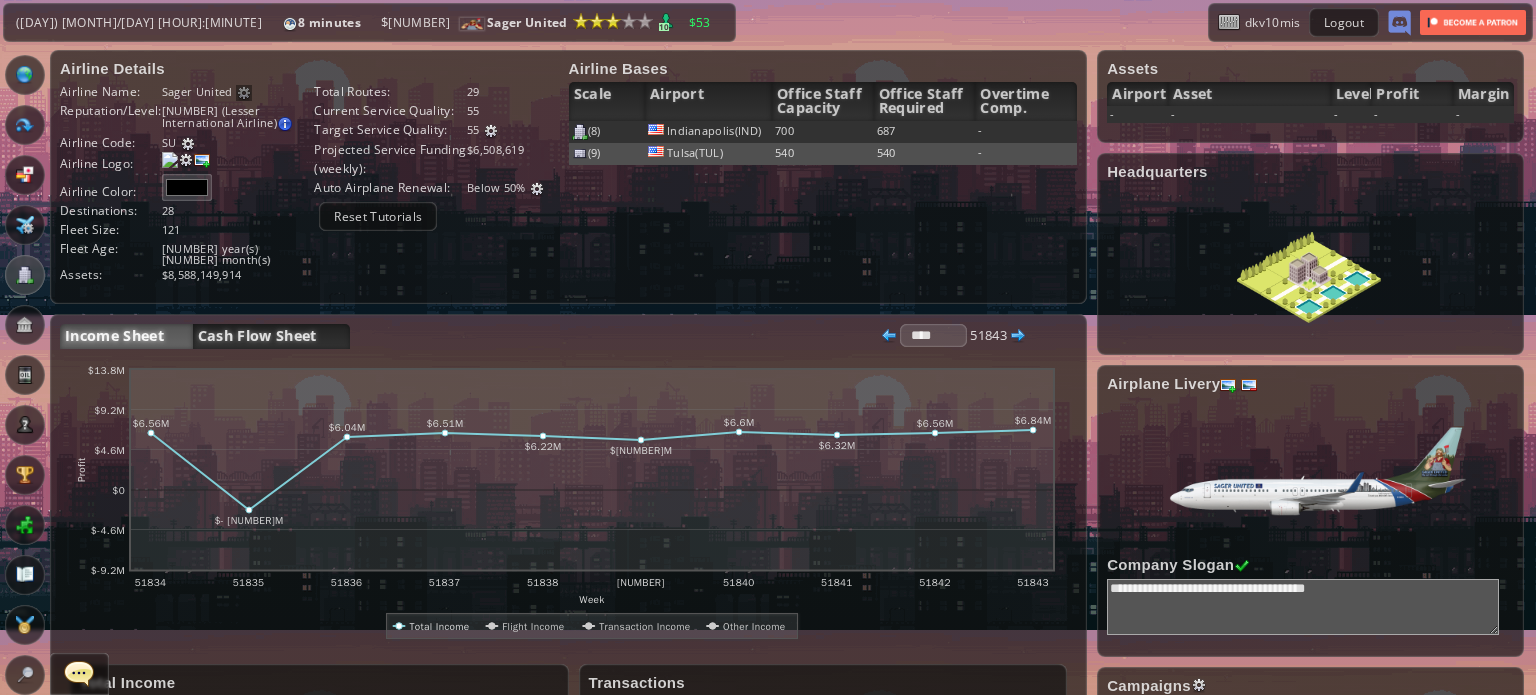click on "Cash Flow Sheet" at bounding box center [271, 336] 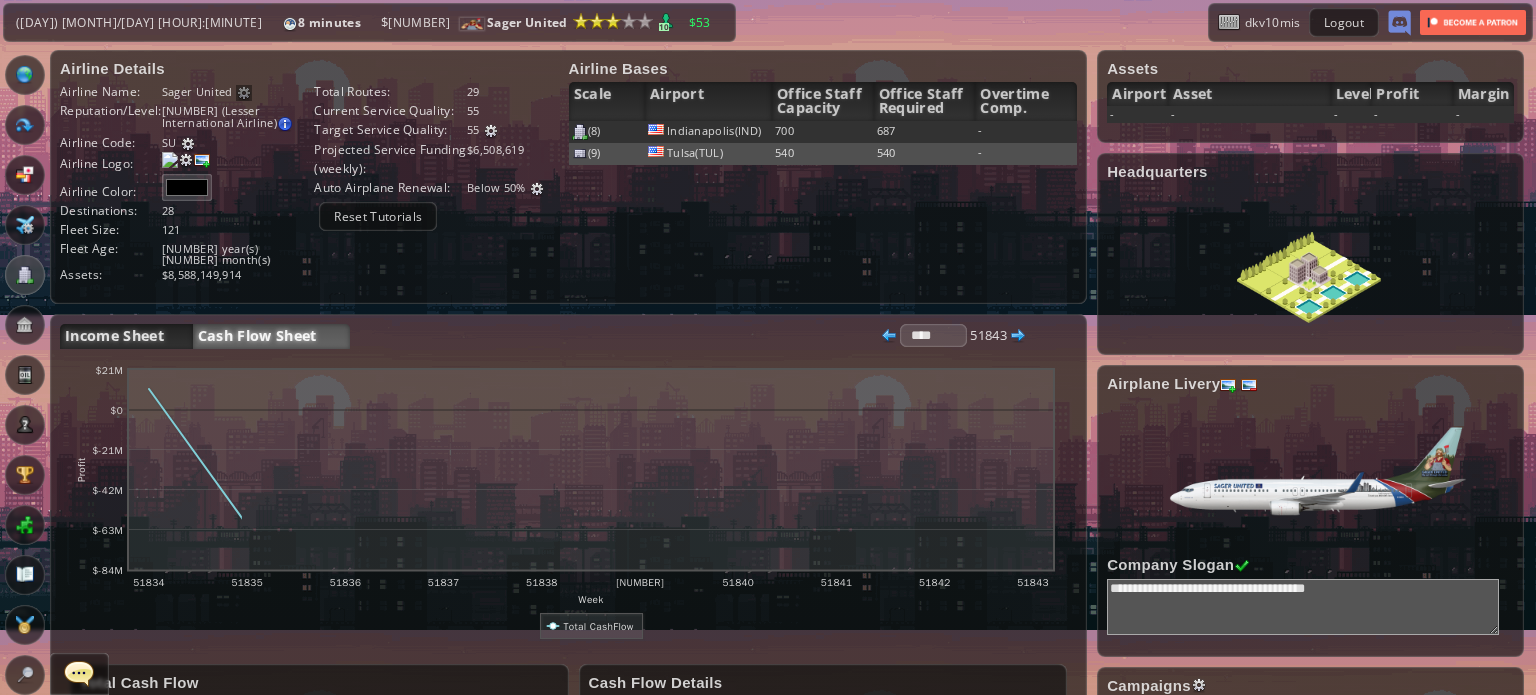 click on "Income Sheet" at bounding box center (126, 336) 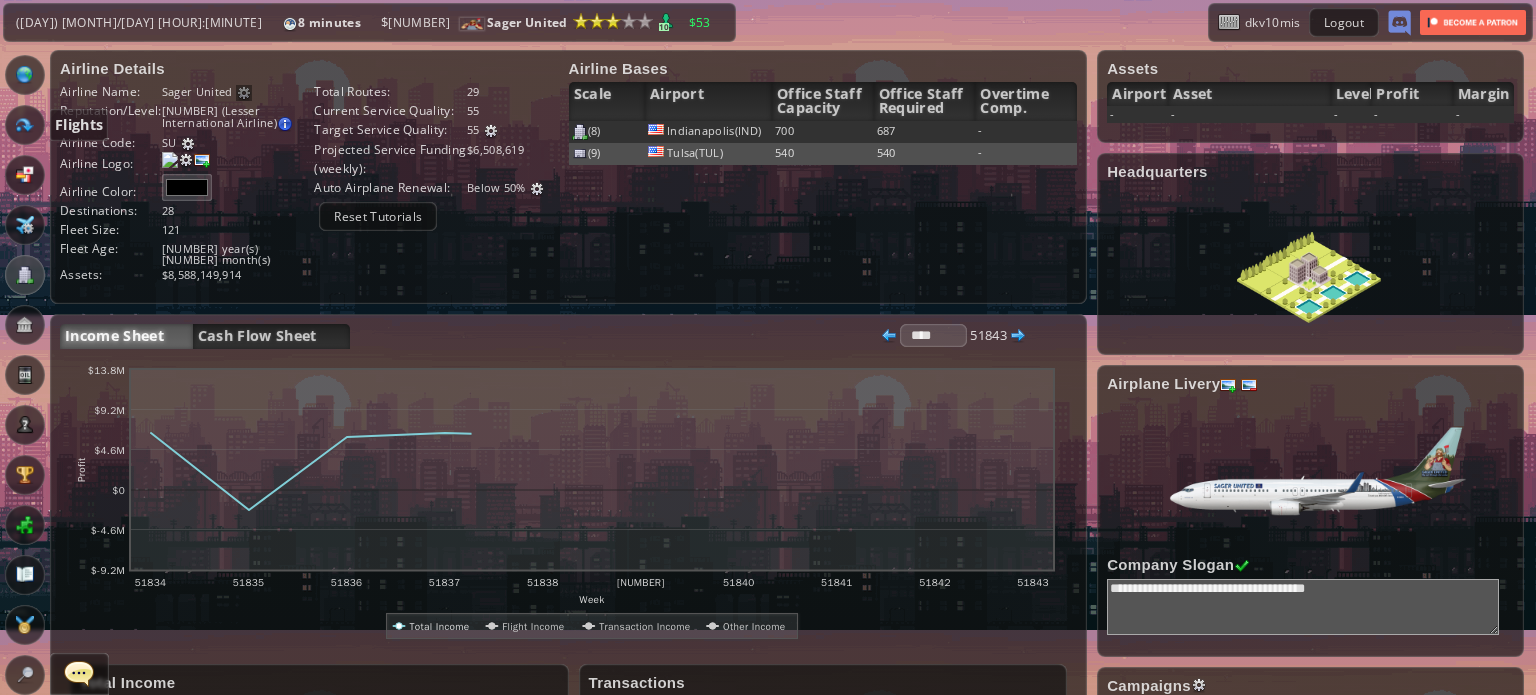 click at bounding box center [25, 125] 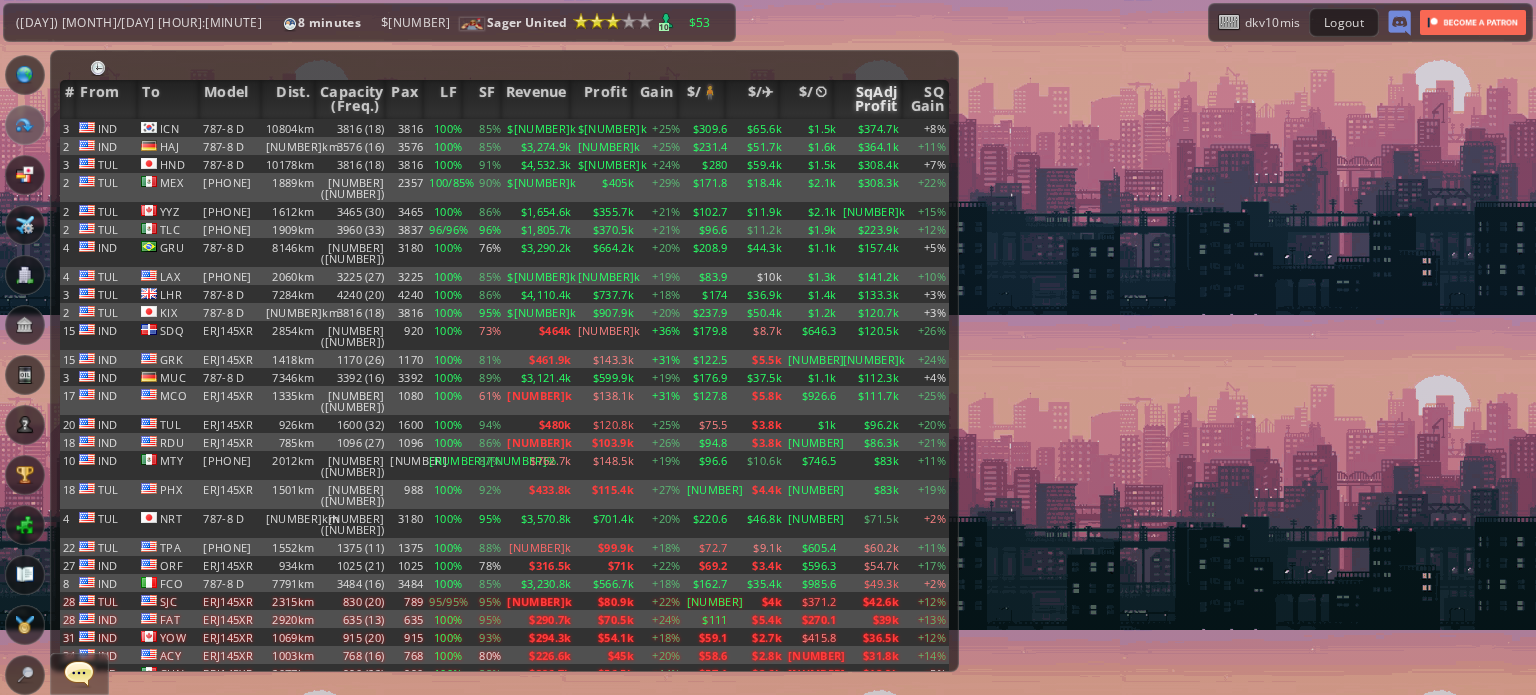 click on "SqAdj Profit" at bounding box center (868, 99) 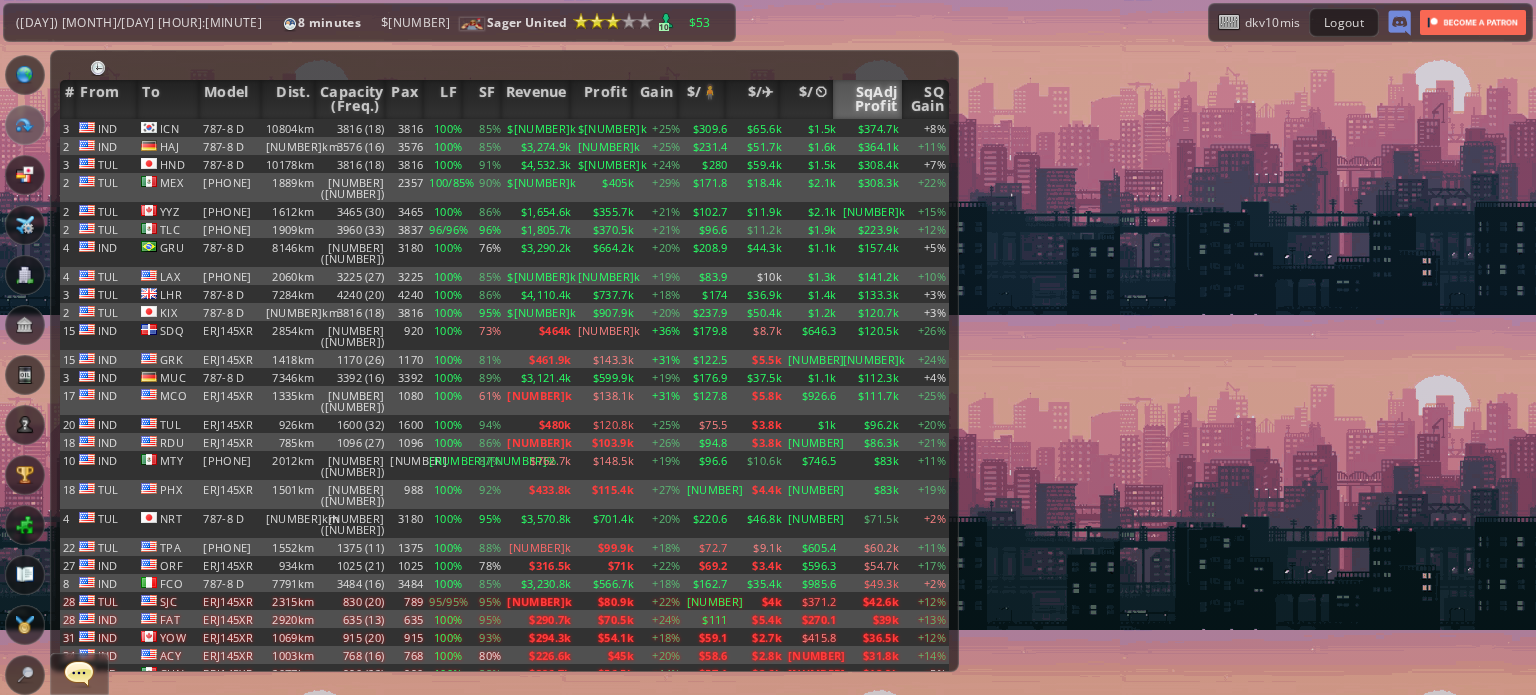 click on "SqAdj Profit" at bounding box center (868, 99) 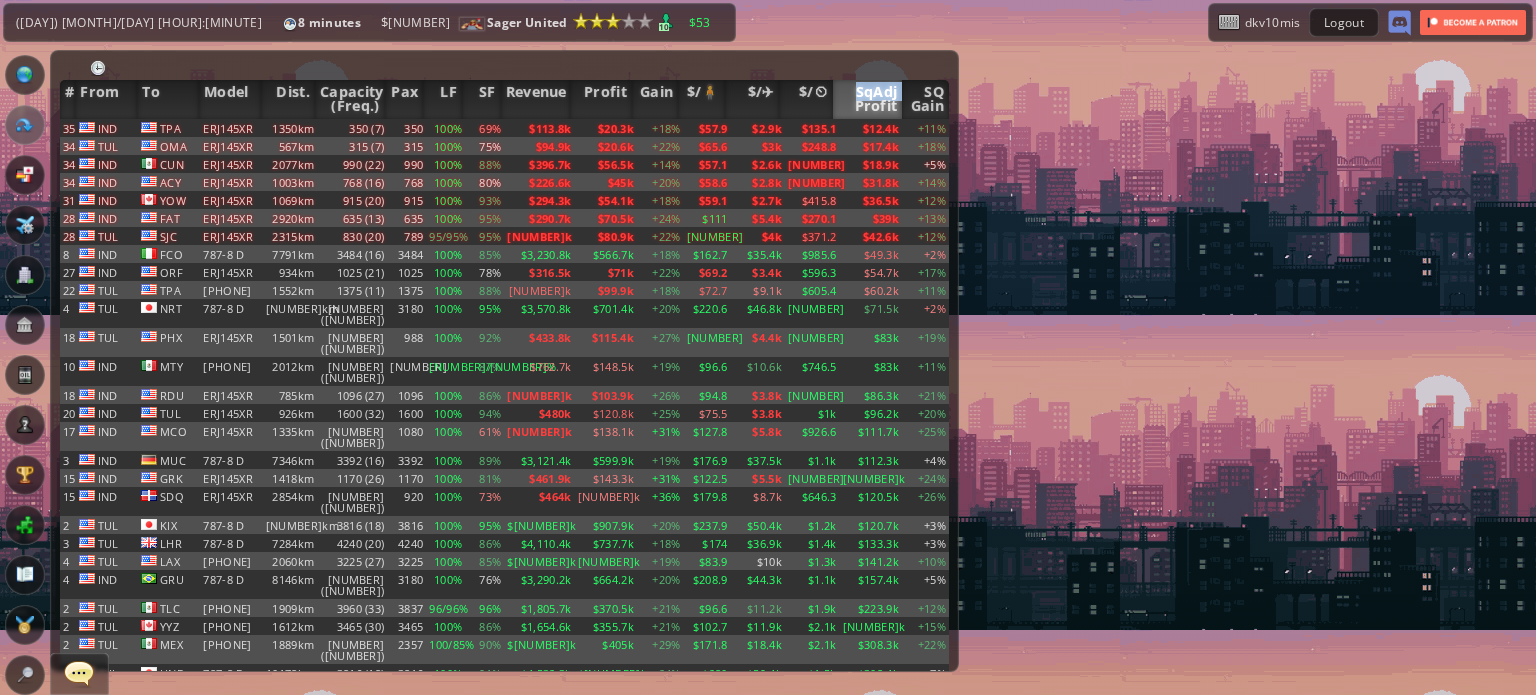 click on "SqAdj Profit" at bounding box center (868, 99) 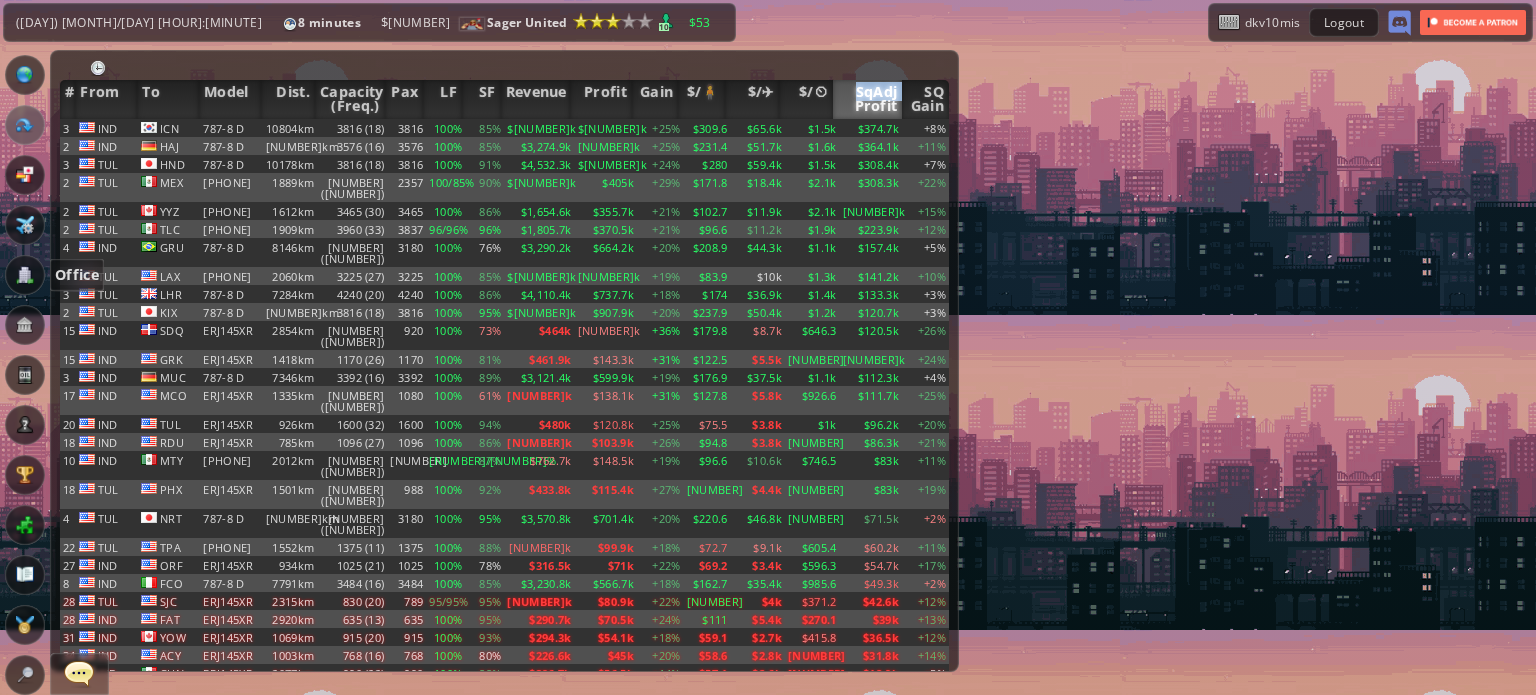 click at bounding box center (25, 275) 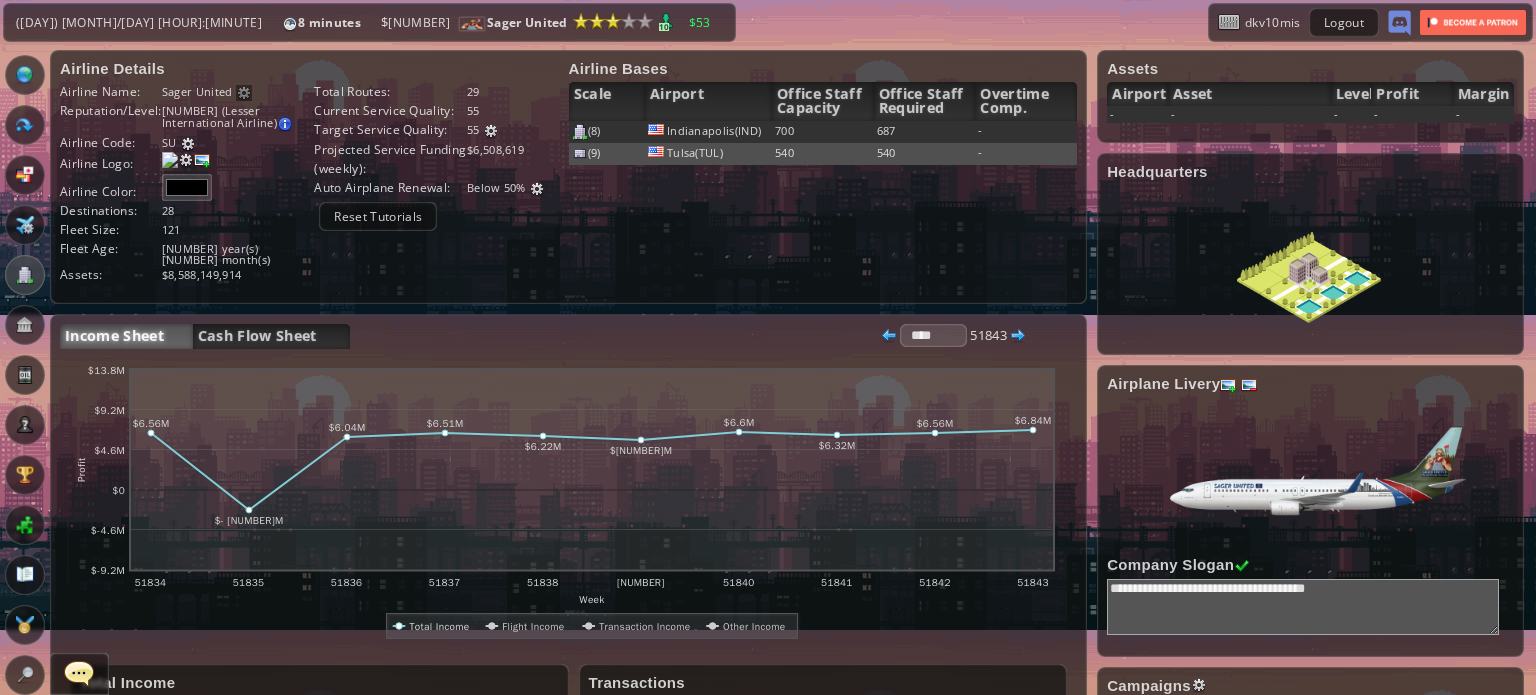 click at bounding box center (7, 347) 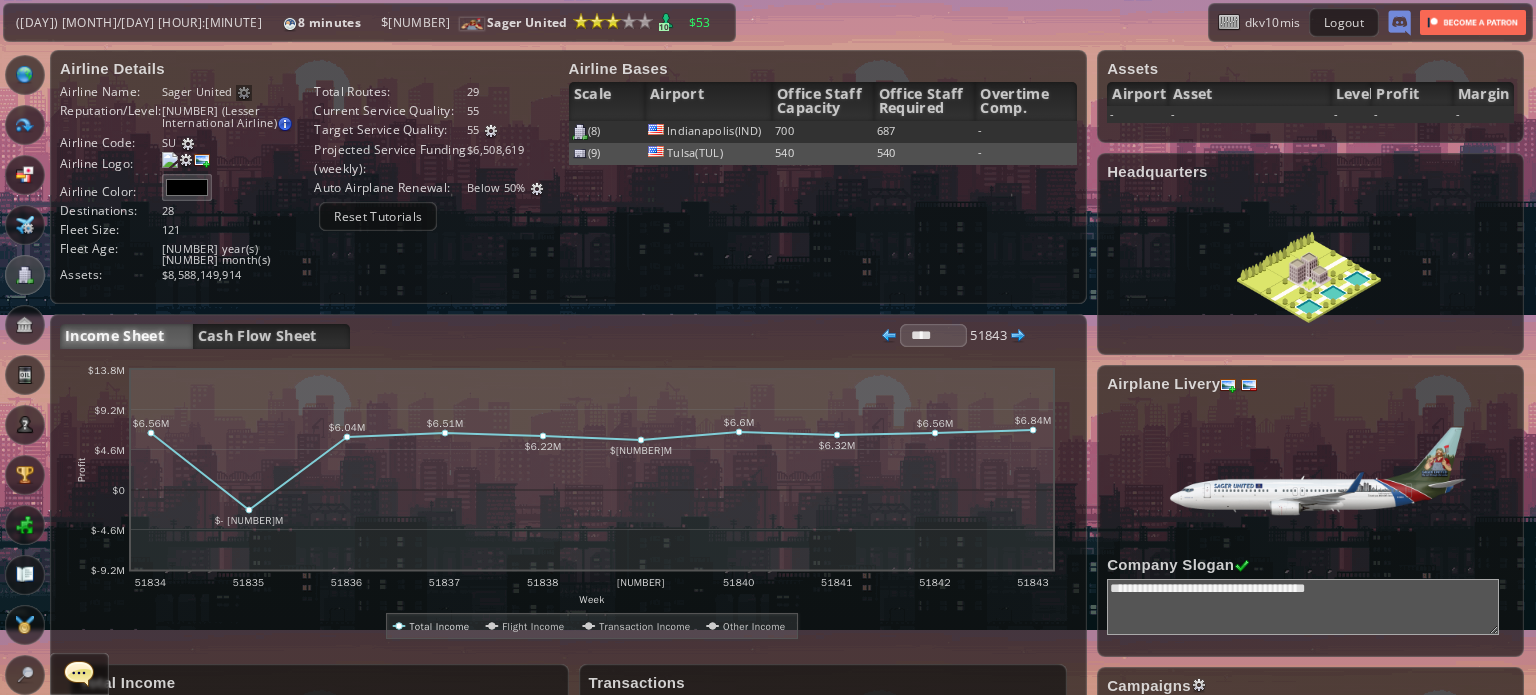 click at bounding box center [25, 75] 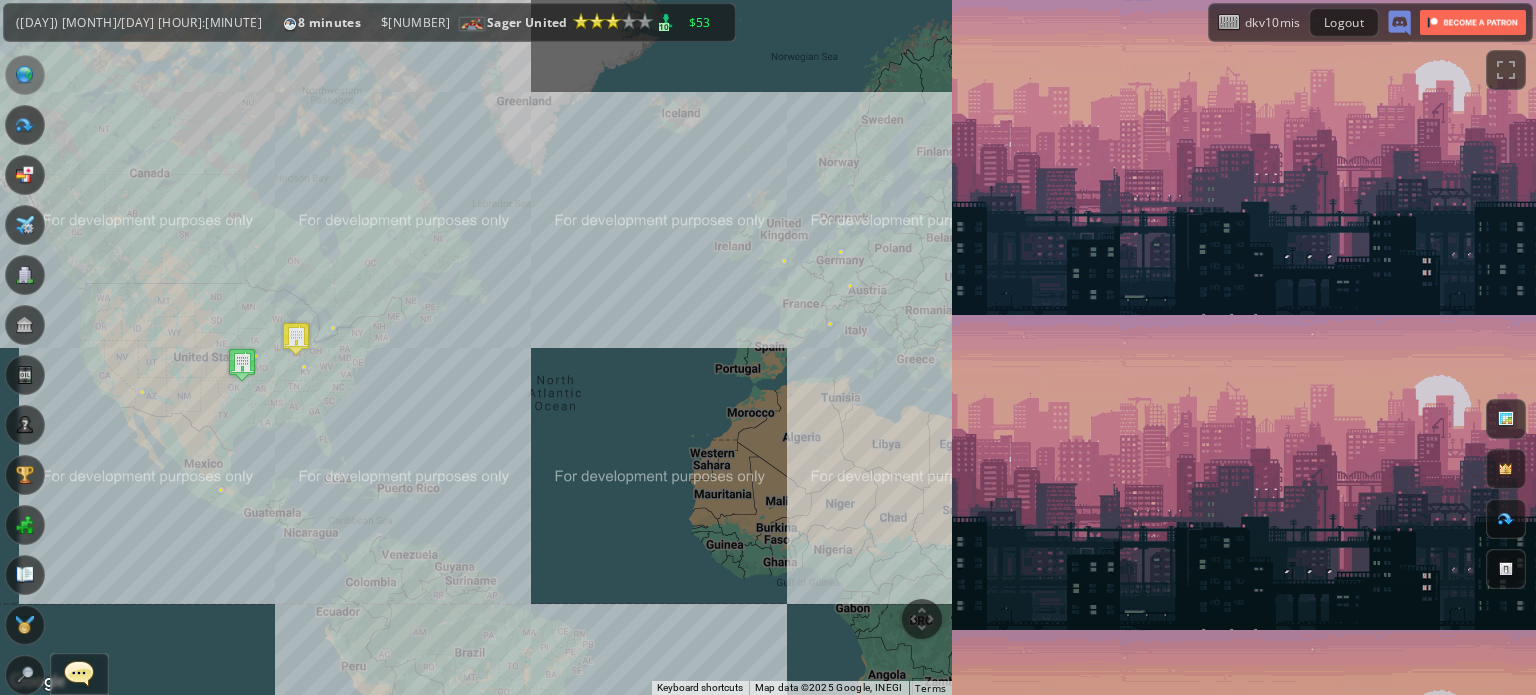 drag, startPoint x: 297, startPoint y: 357, endPoint x: 370, endPoint y: 340, distance: 74.953316 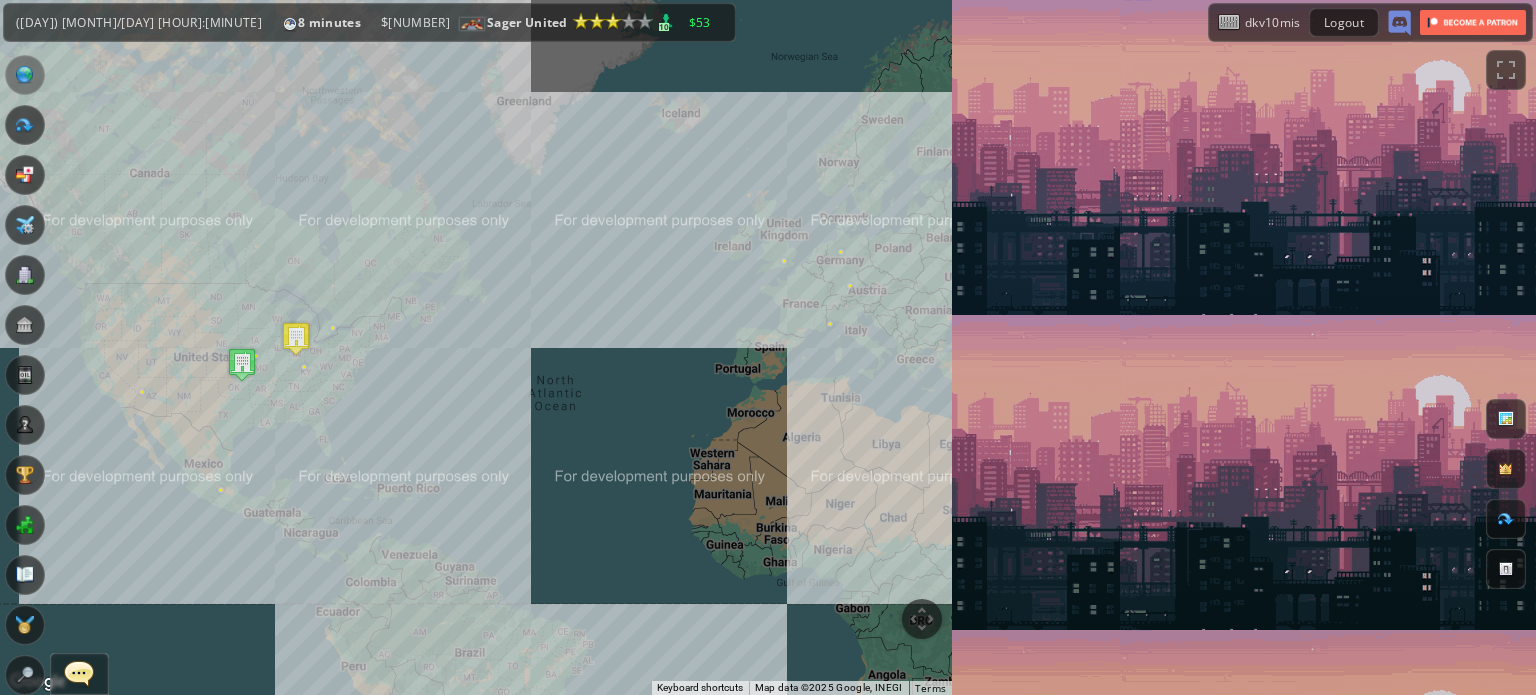 click on "To navigate, press the arrow keys." at bounding box center [476, 347] 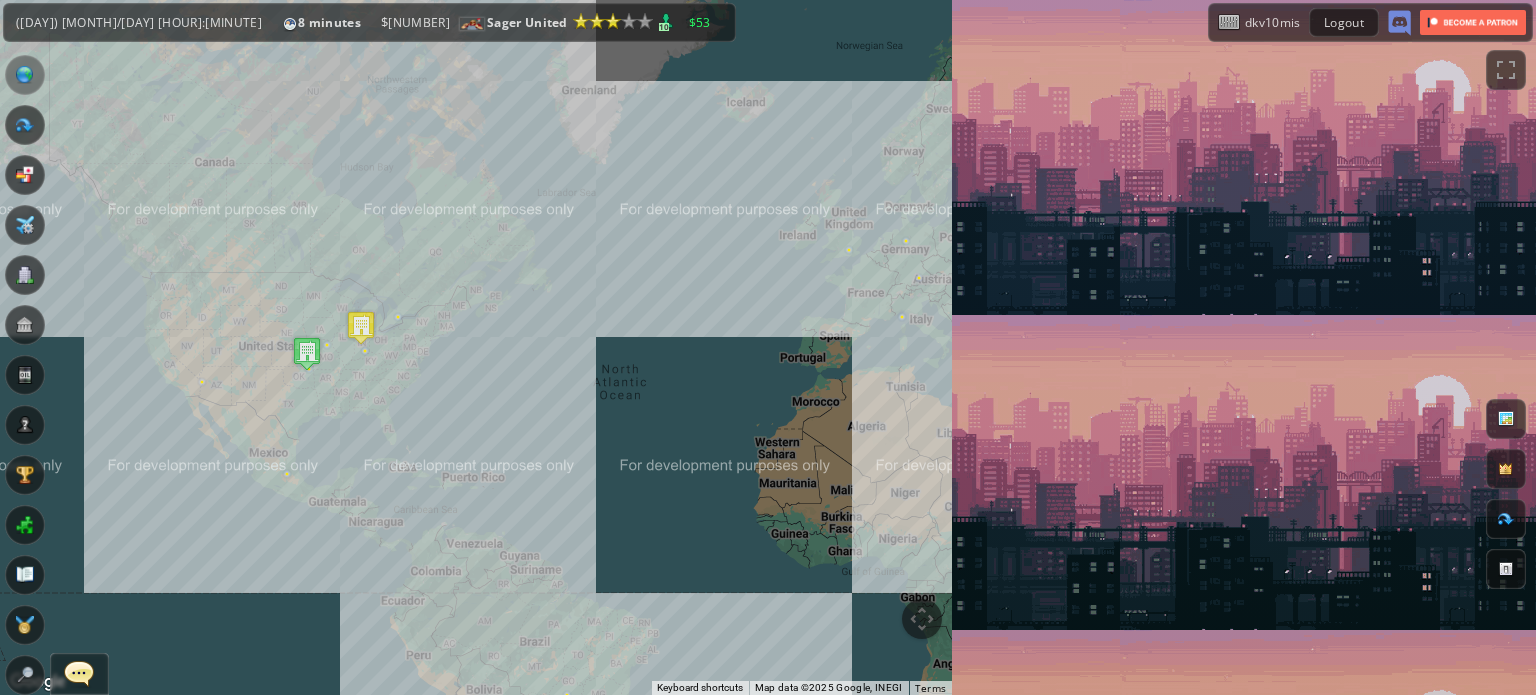 click at bounding box center (7, 347) 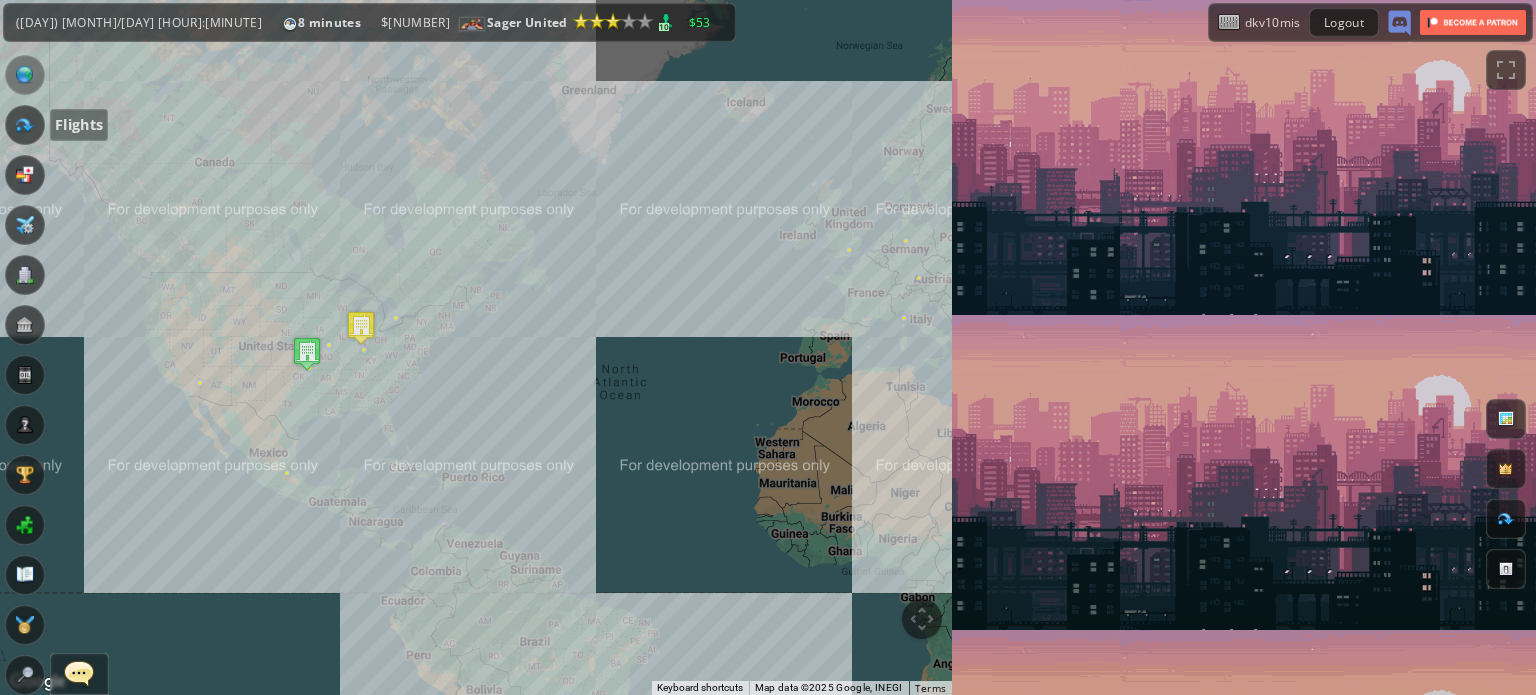click at bounding box center [25, 125] 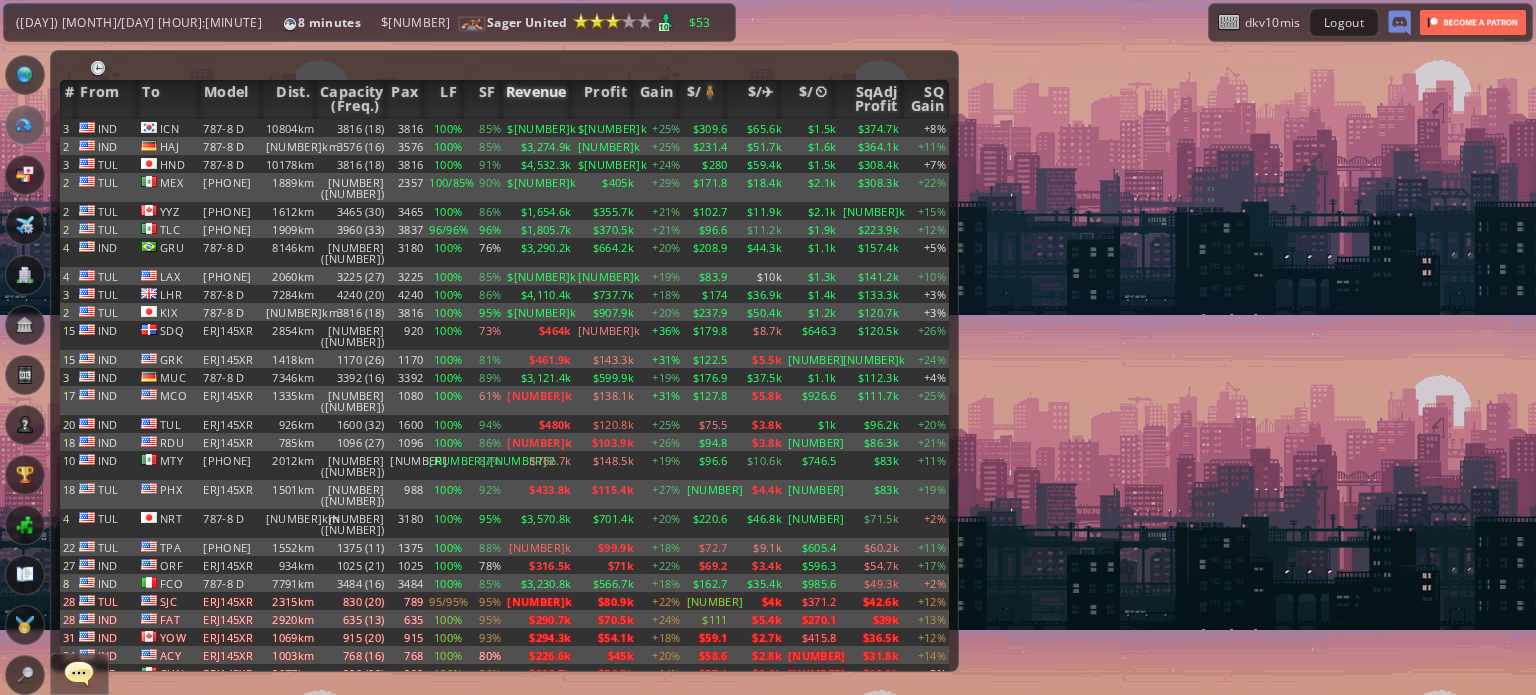 click on "Revenue" at bounding box center [536, 99] 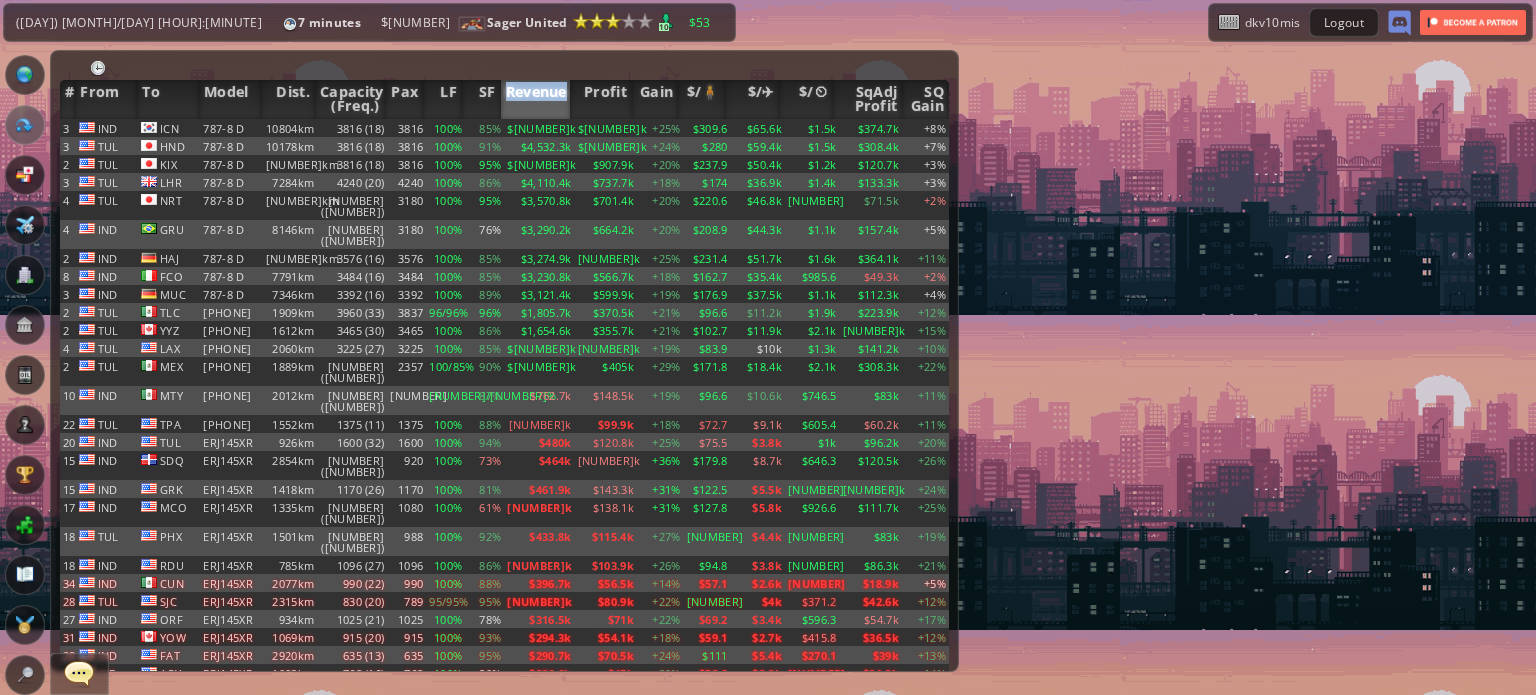 click on "Revenue" at bounding box center [536, 99] 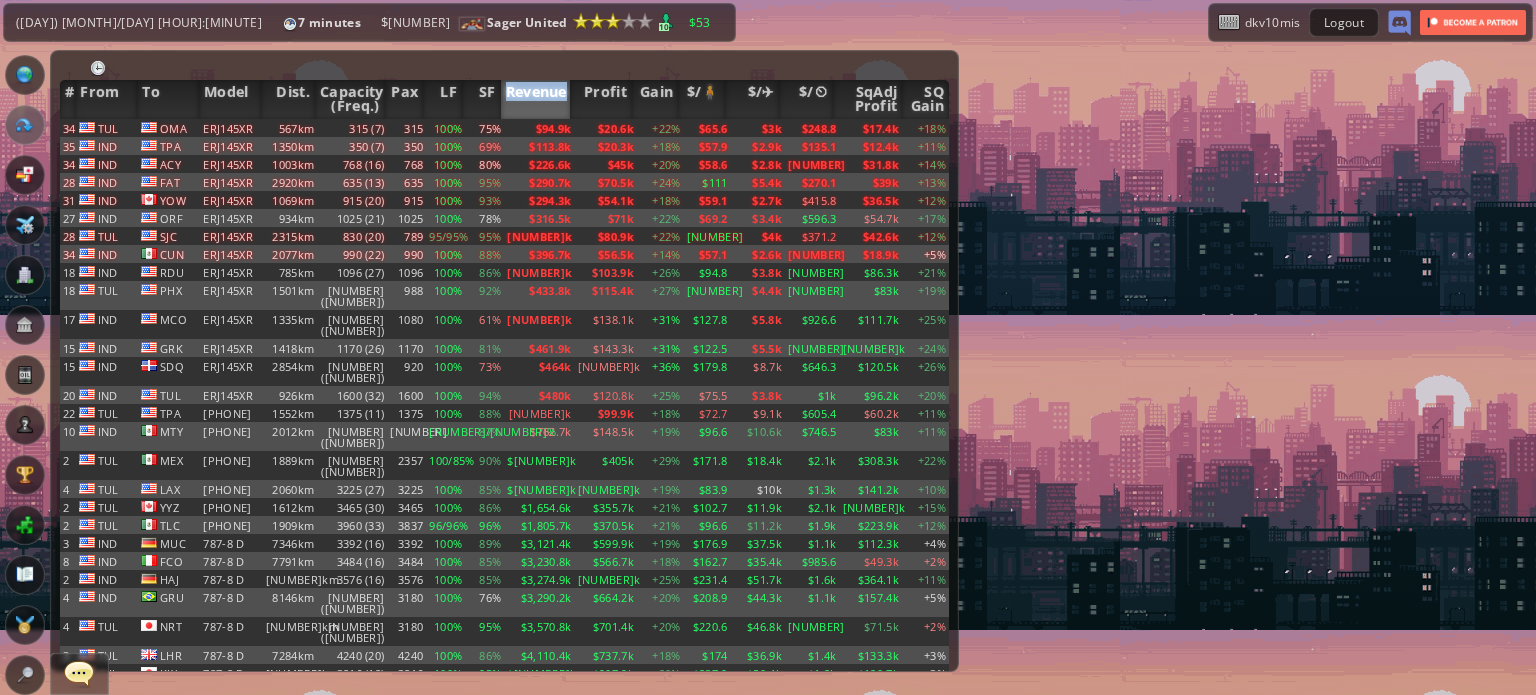 click on "Revenue" at bounding box center (536, 99) 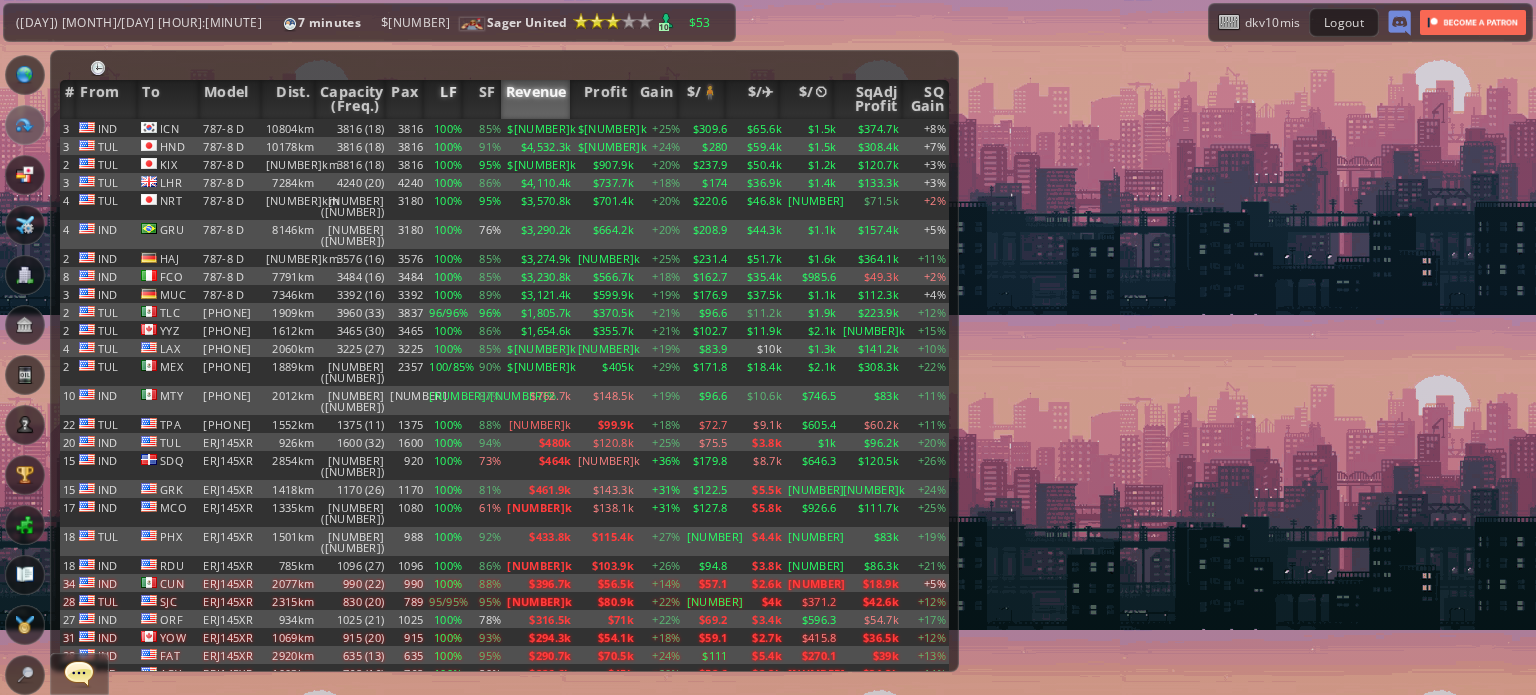 click on "LF" at bounding box center (442, 99) 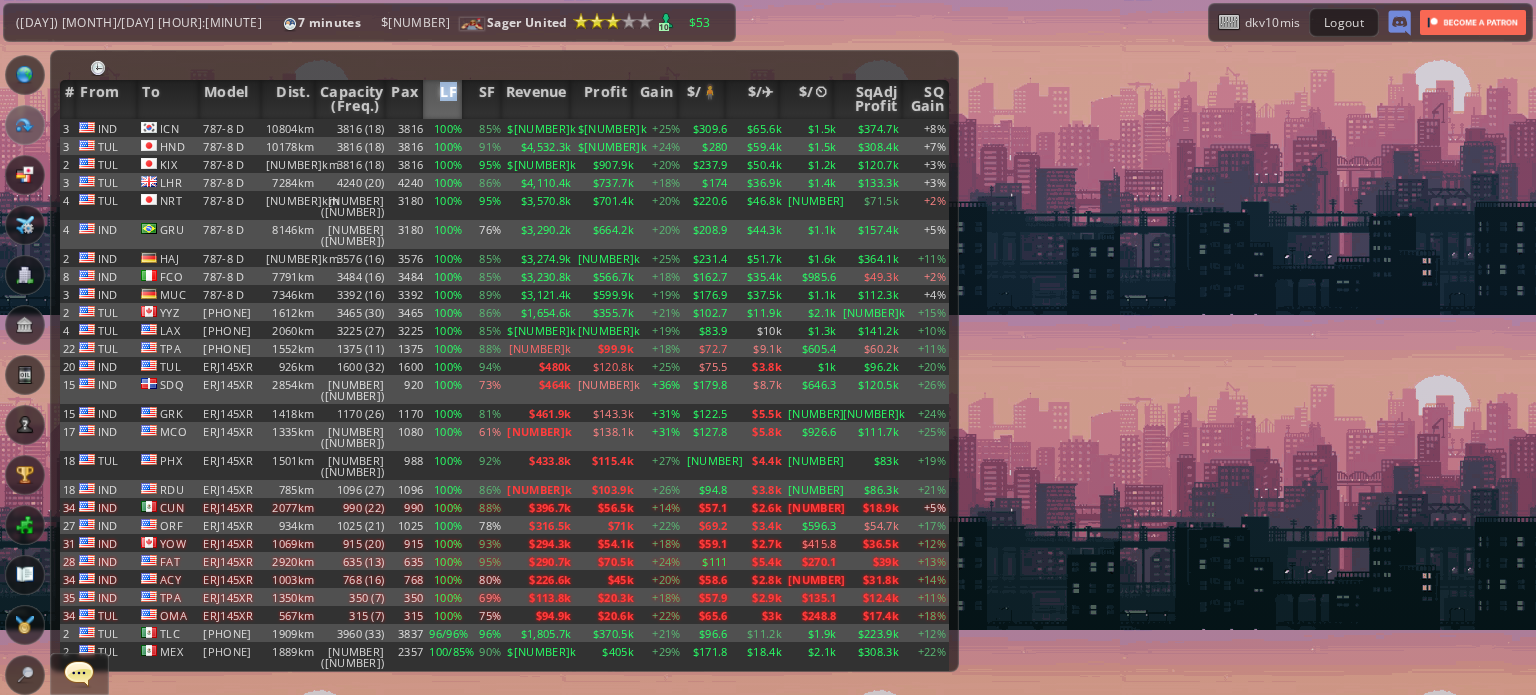 click on "LF" at bounding box center (442, 99) 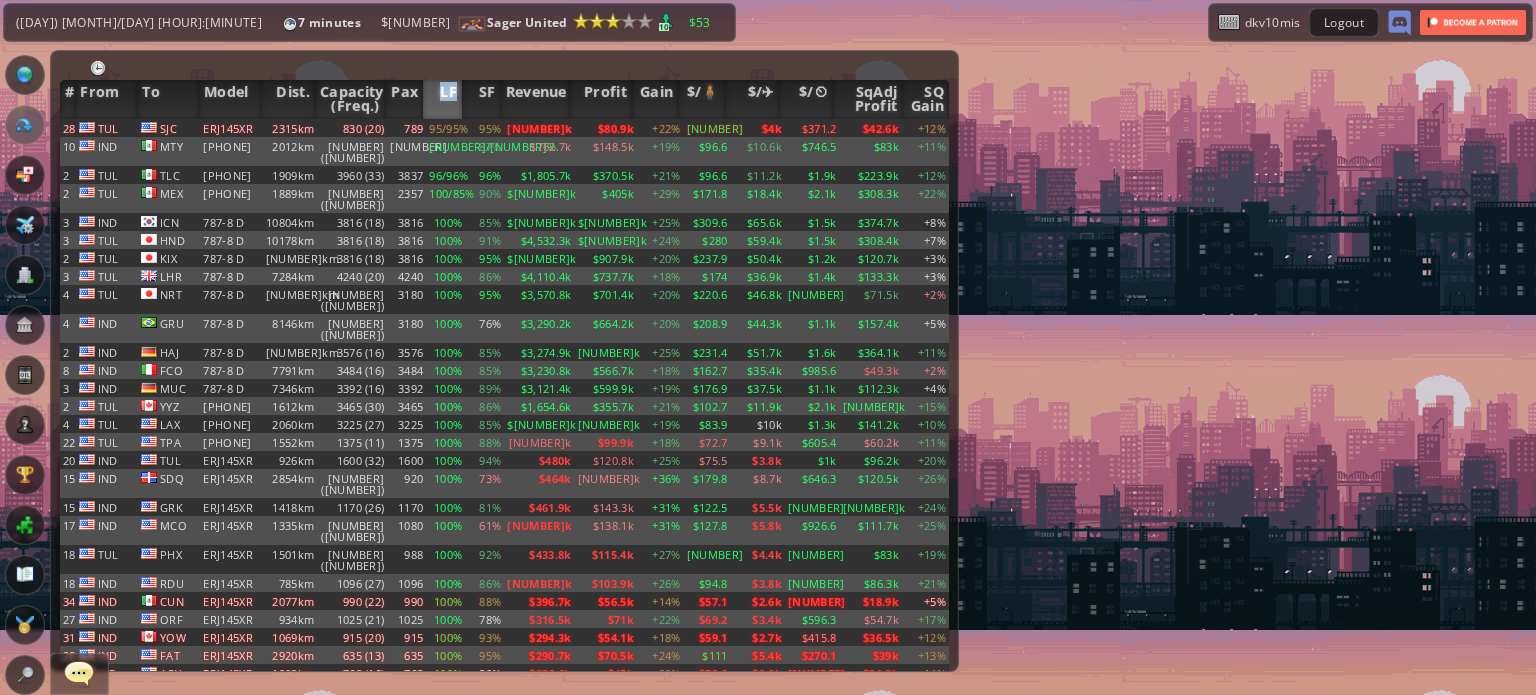 click on "LF" at bounding box center (442, 99) 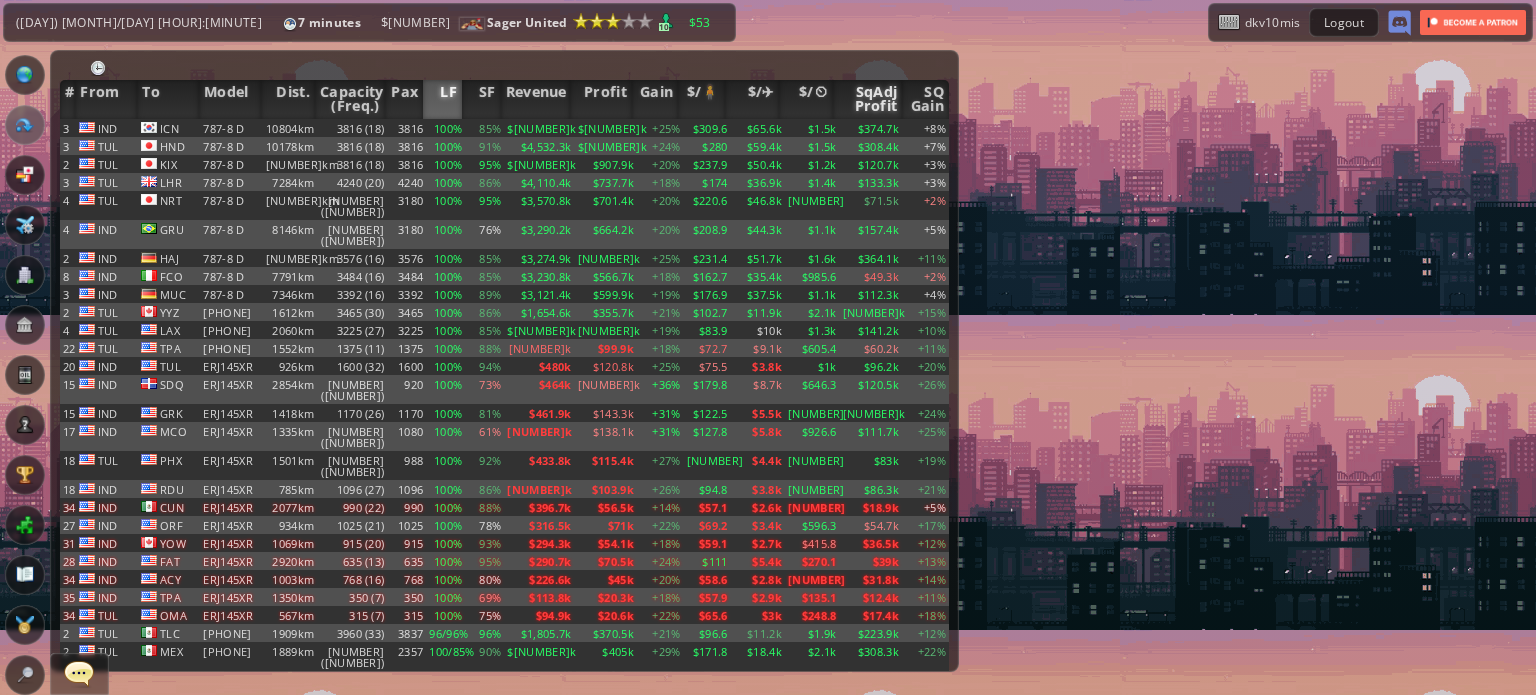 click on "SqAdj Profit" at bounding box center [868, 99] 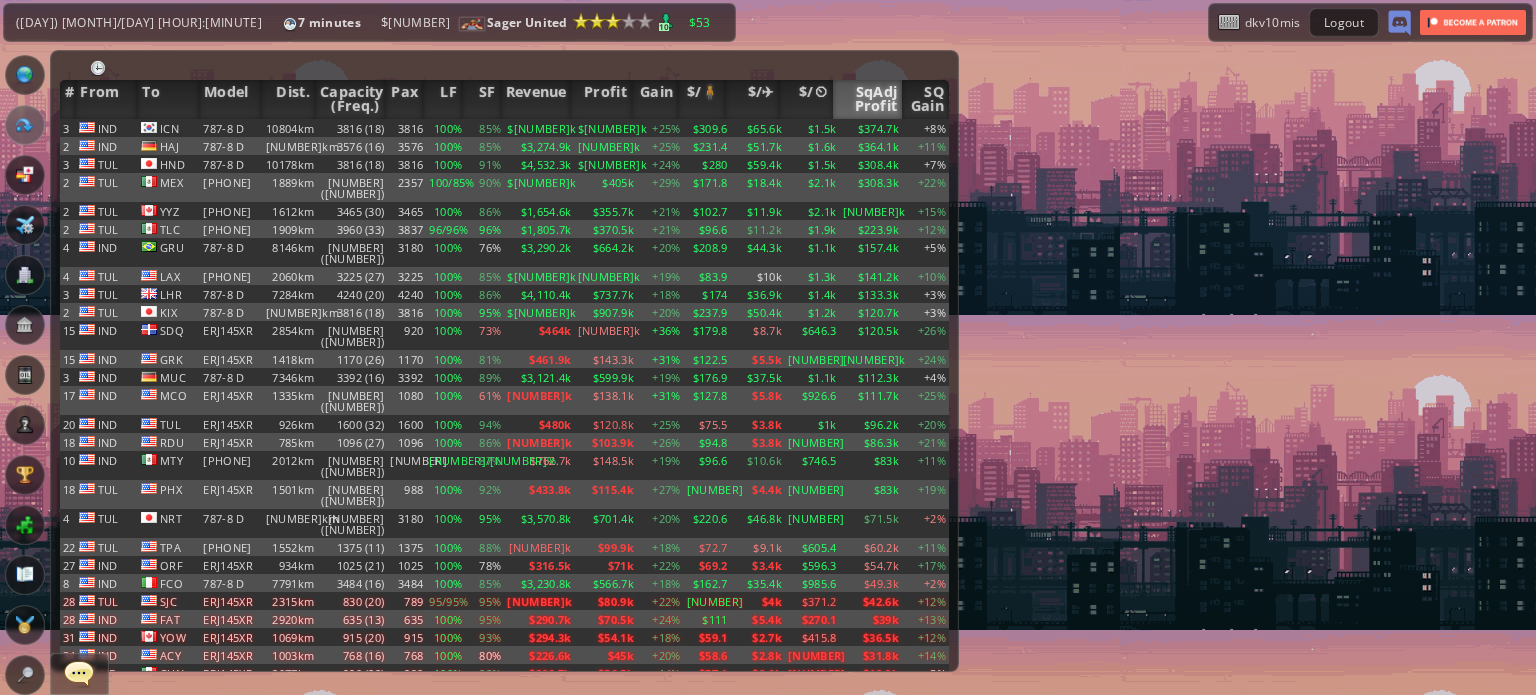 click on "SqAdj Profit" at bounding box center [868, 99] 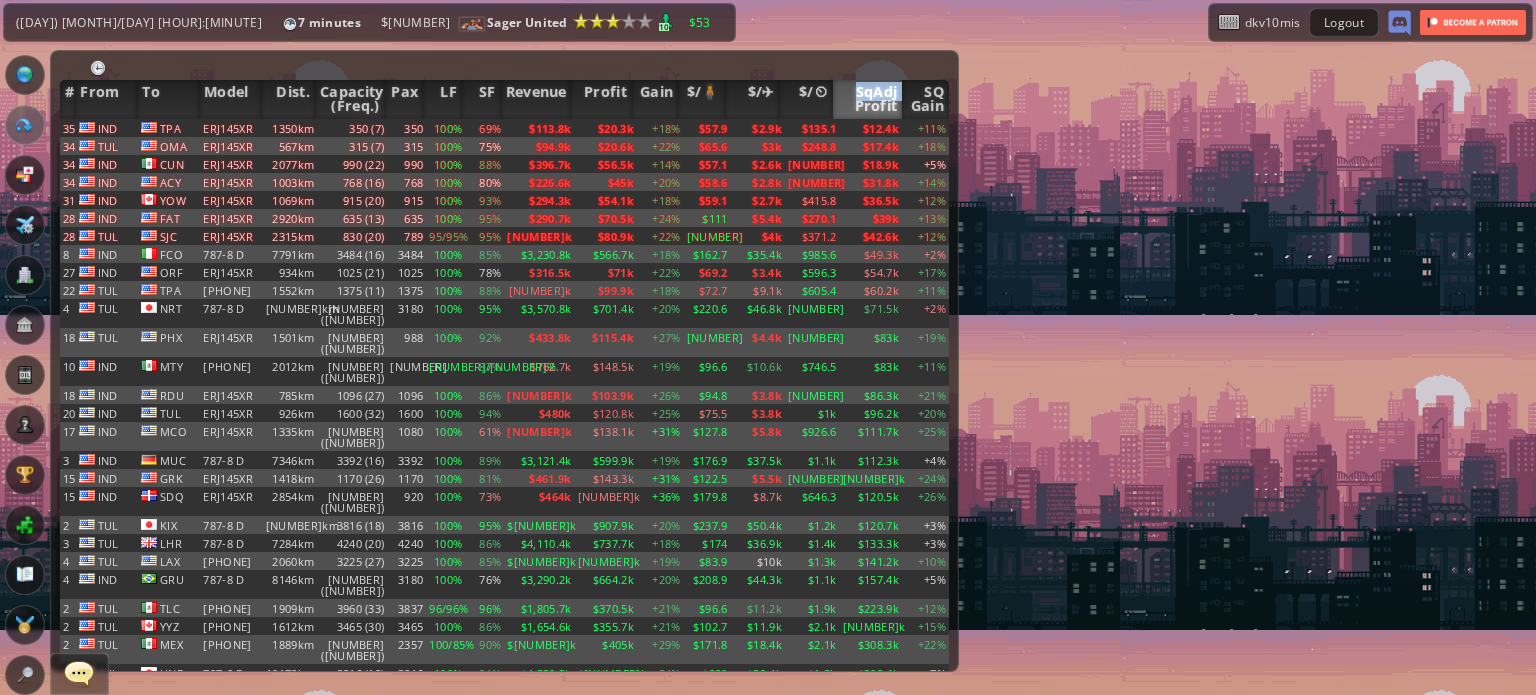 click on "SqAdj Profit" at bounding box center (868, 99) 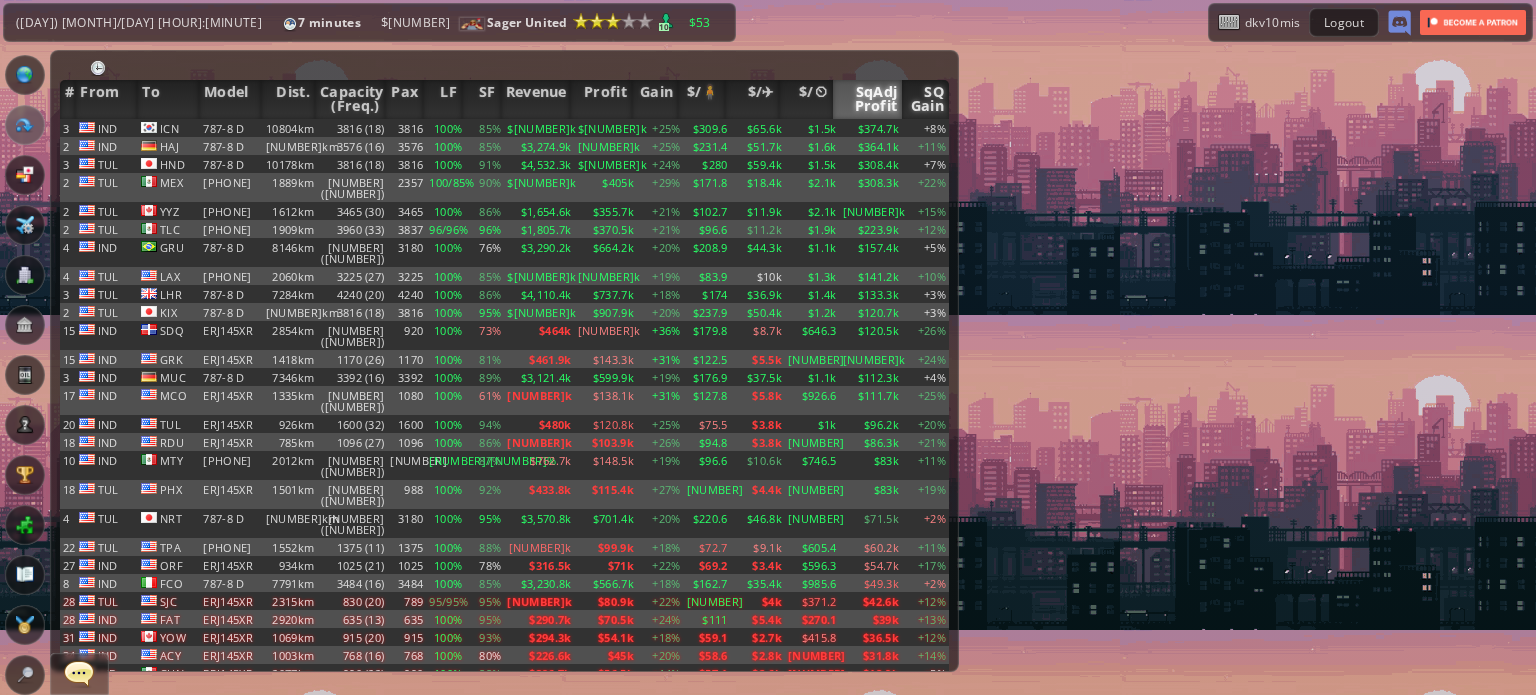 click on "SQ Gain" at bounding box center (925, 99) 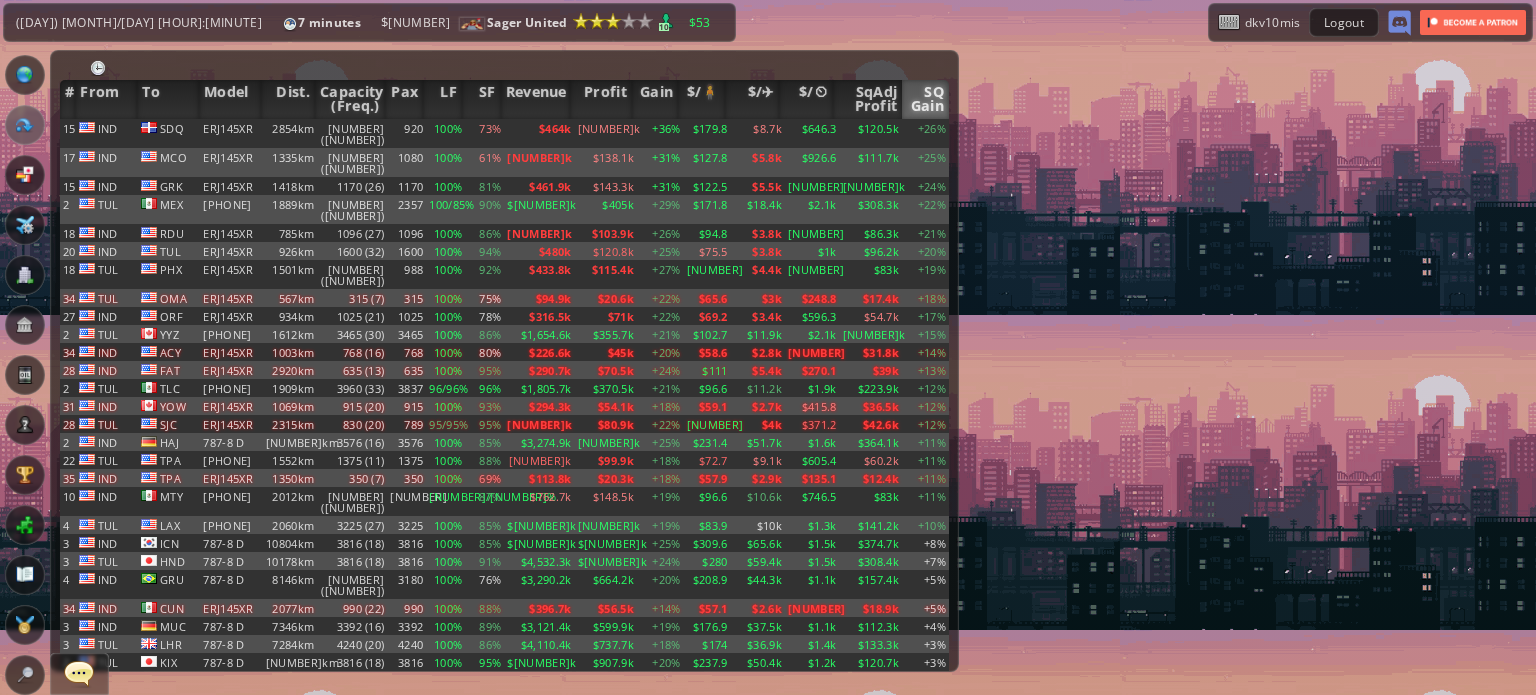 click on "SQ Gain" at bounding box center [925, 99] 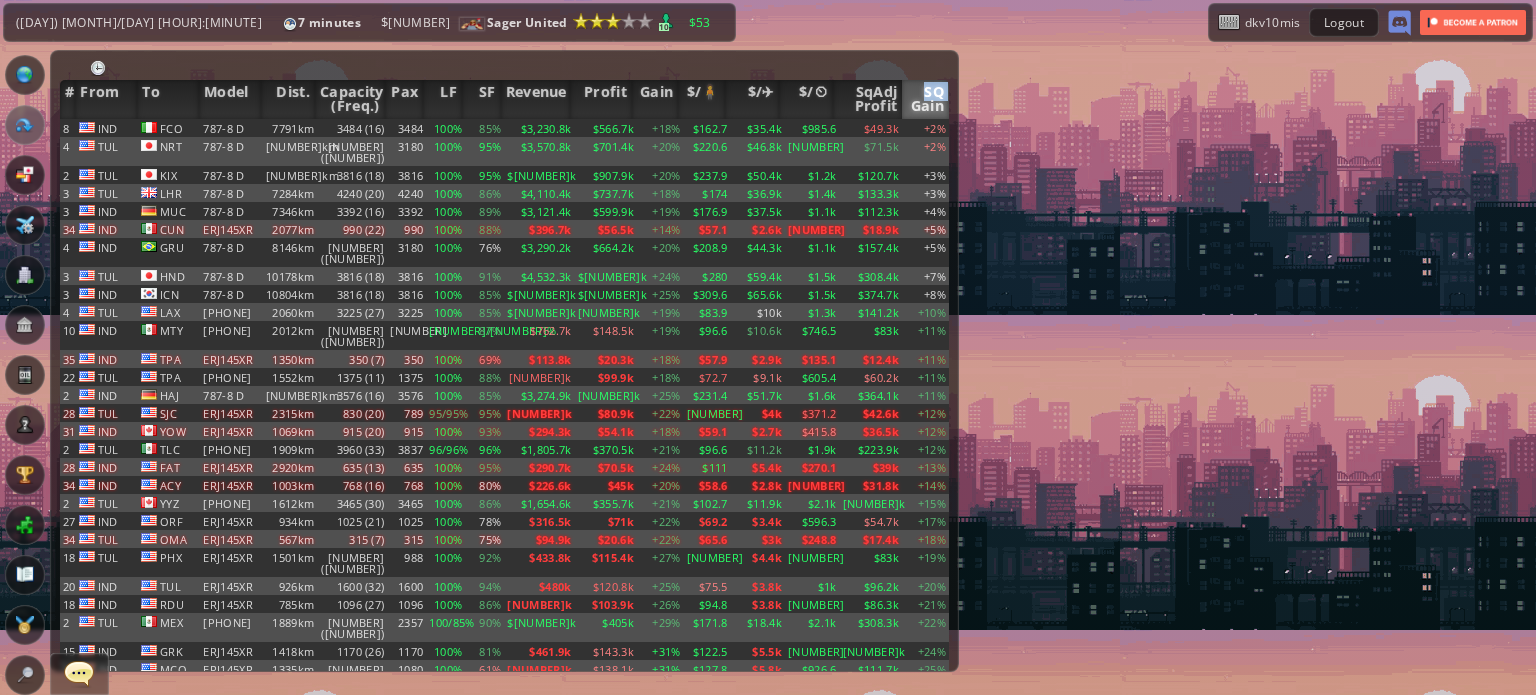 click on "SQ Gain" at bounding box center (925, 99) 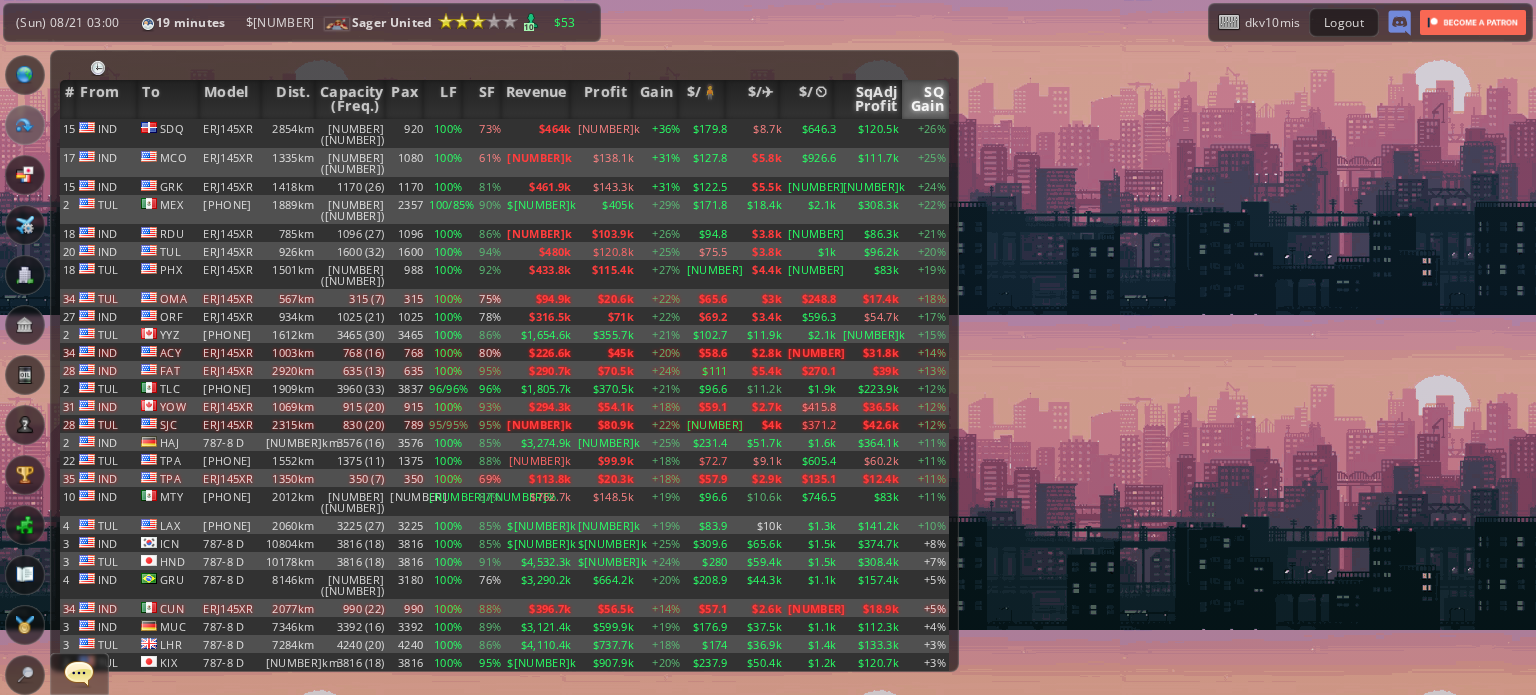 click on "SqAdj Profit" at bounding box center (868, 99) 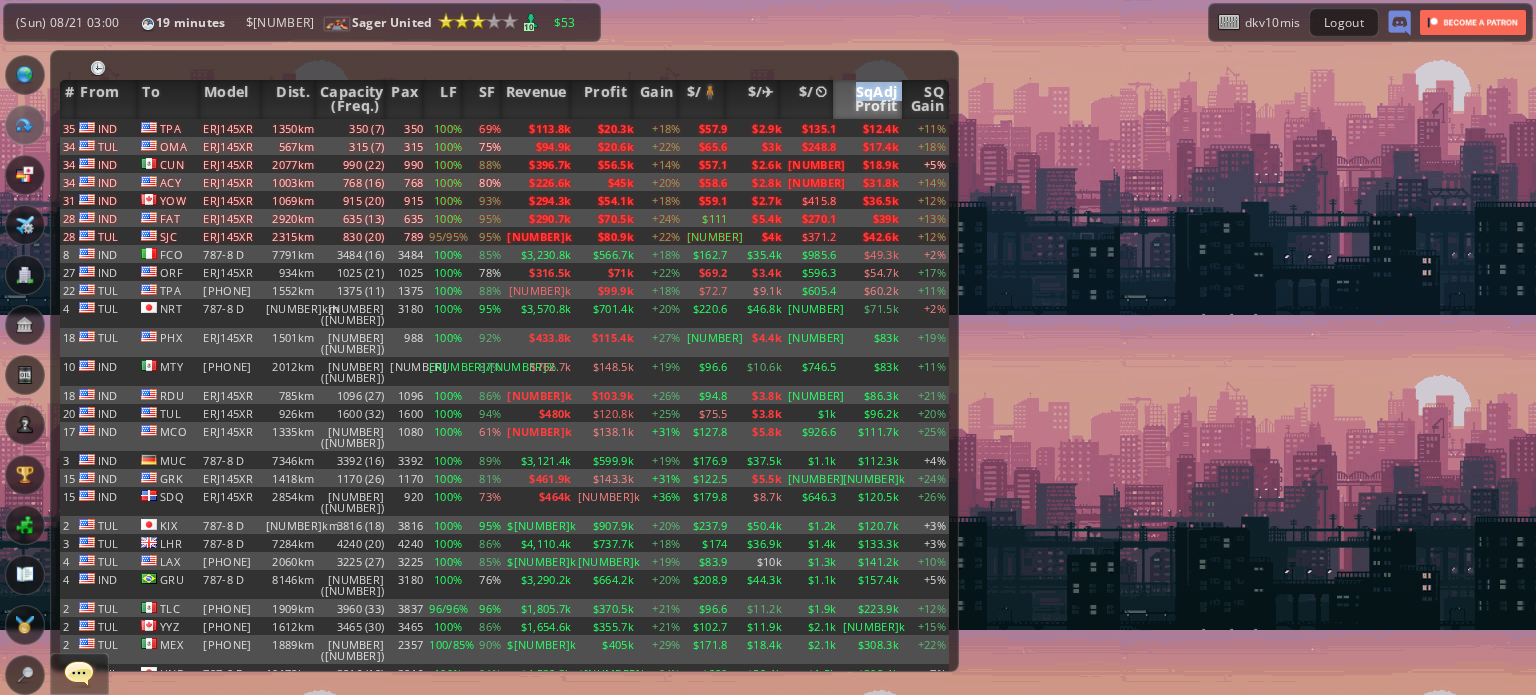 click on "SqAdj Profit" at bounding box center (868, 99) 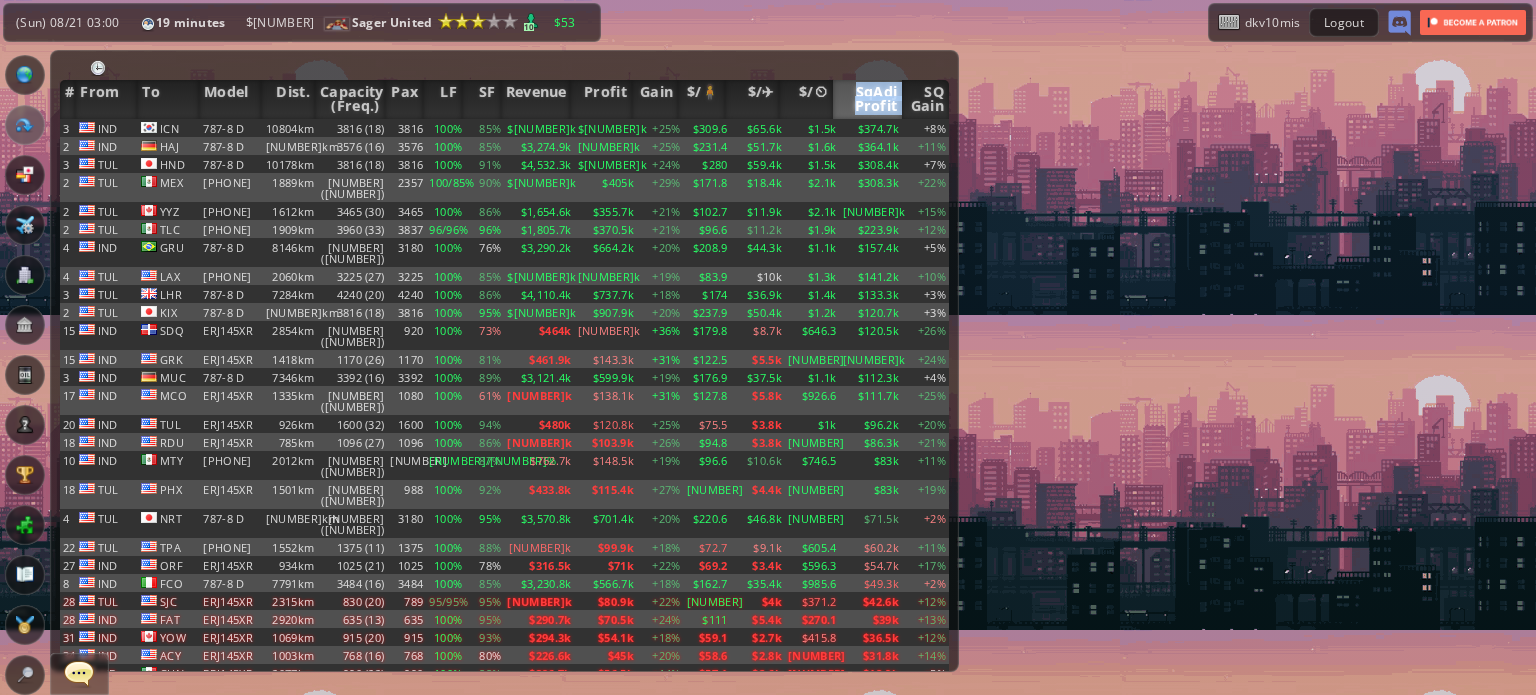 click on "SqAdj Profit" at bounding box center [868, 99] 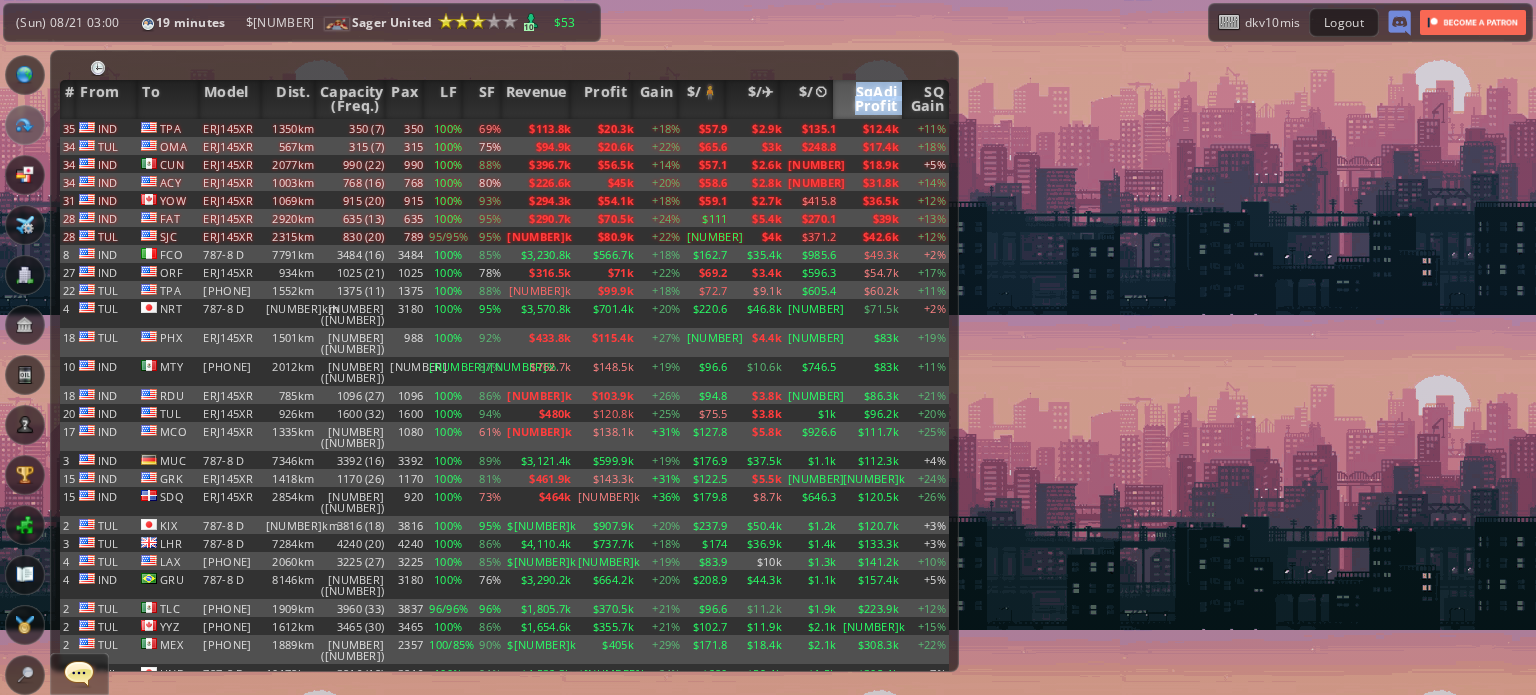 click on "SqAdj Profit" at bounding box center (868, 99) 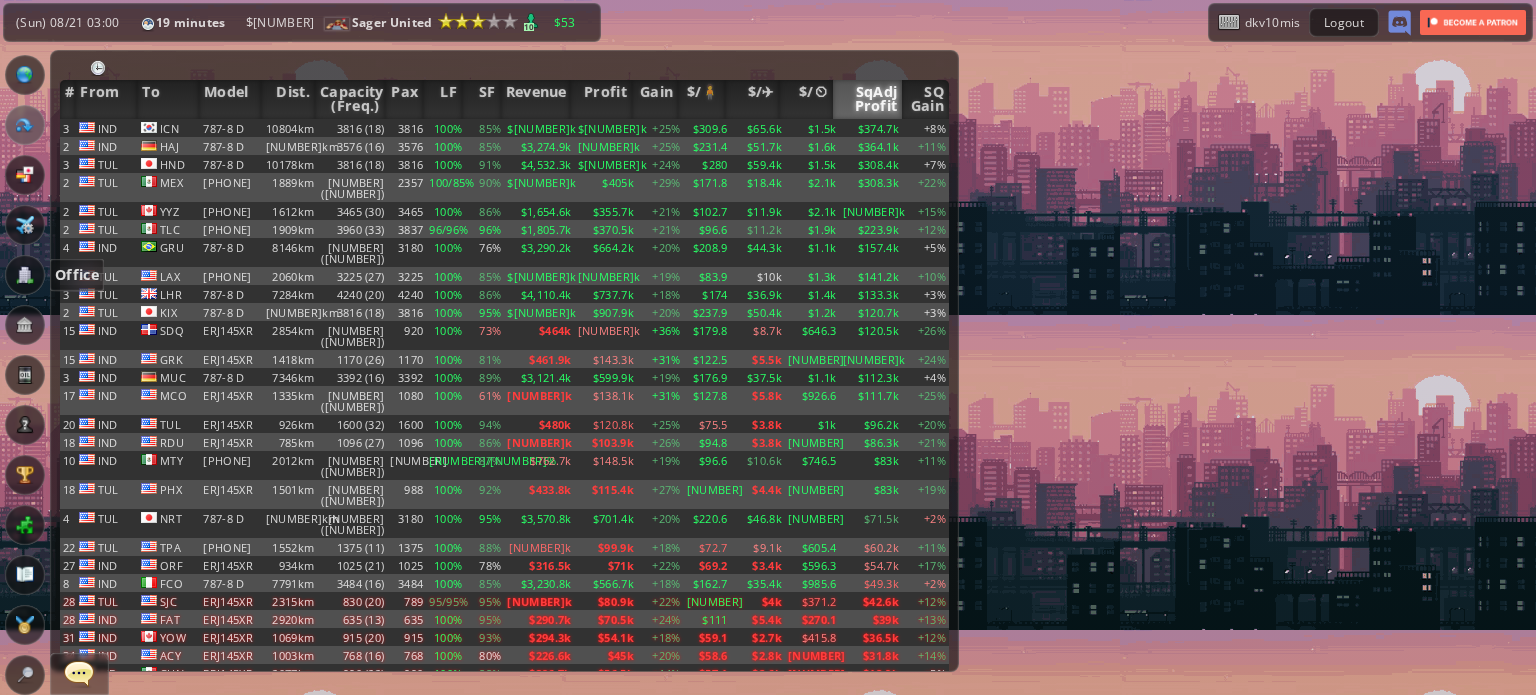 click at bounding box center [25, 275] 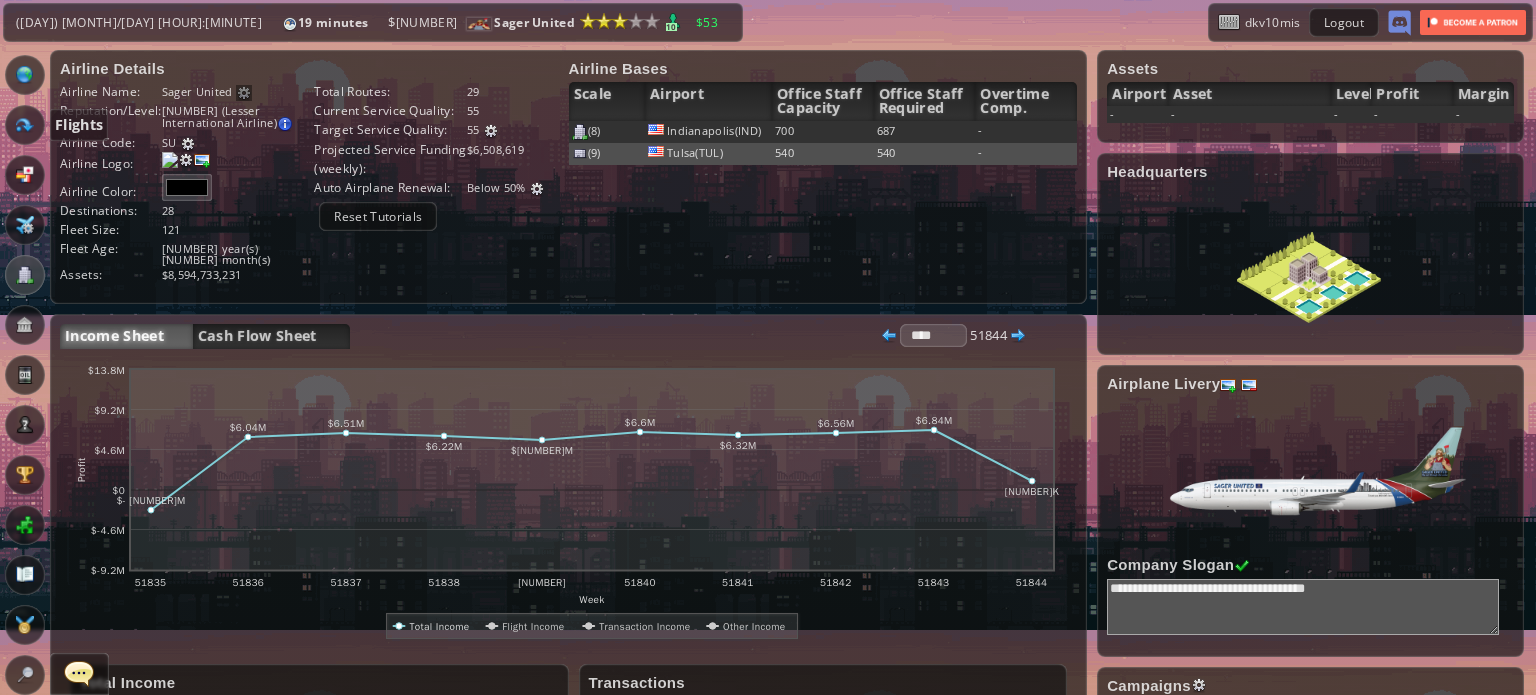 click at bounding box center [25, 125] 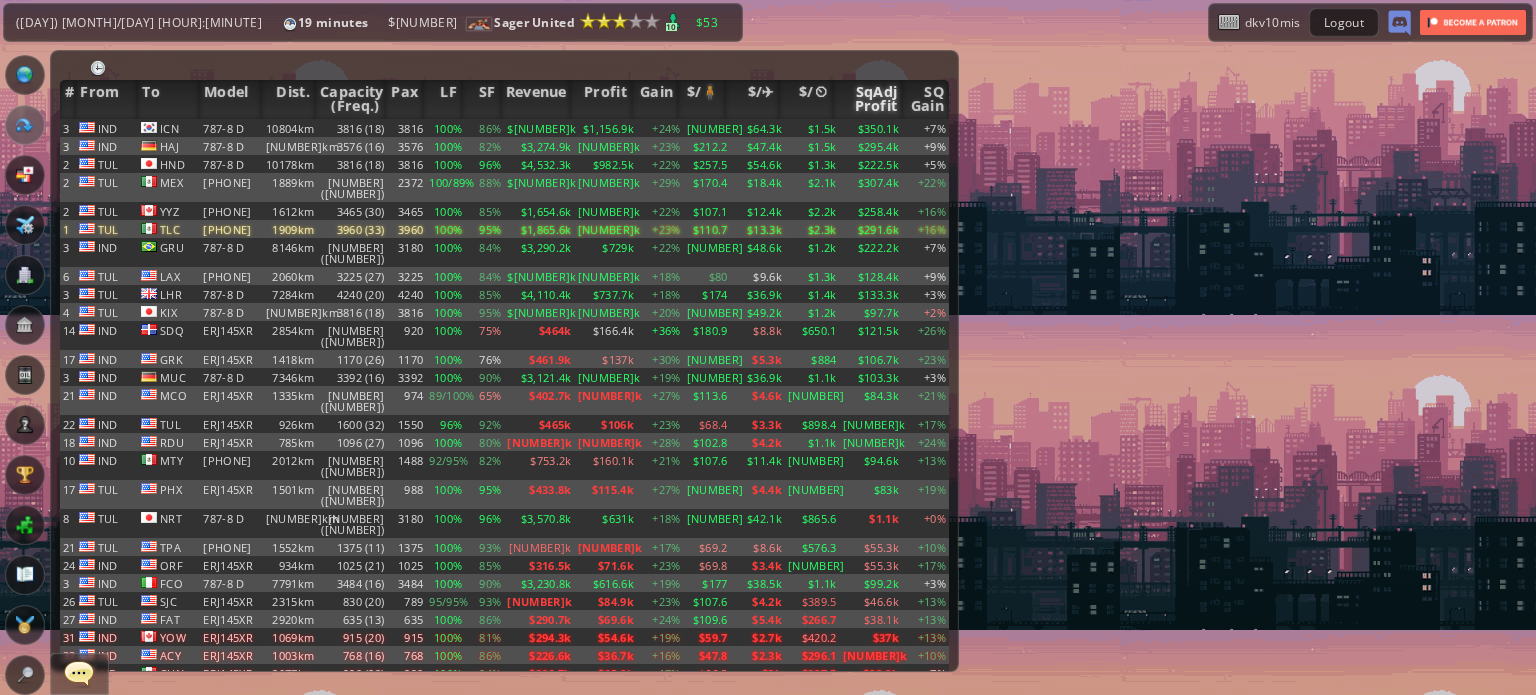 click on "SqAdj Profit" at bounding box center (868, 99) 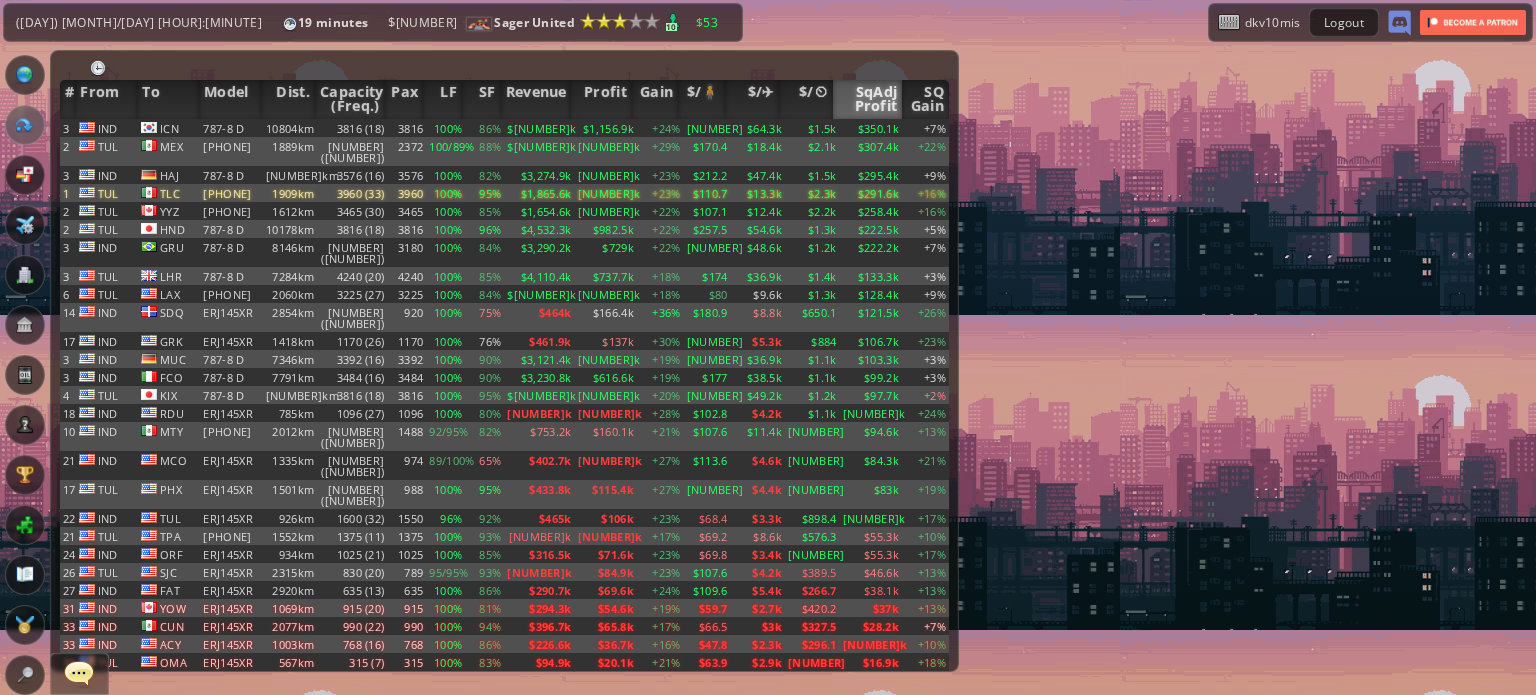 click on "SqAdj Profit" at bounding box center [868, 99] 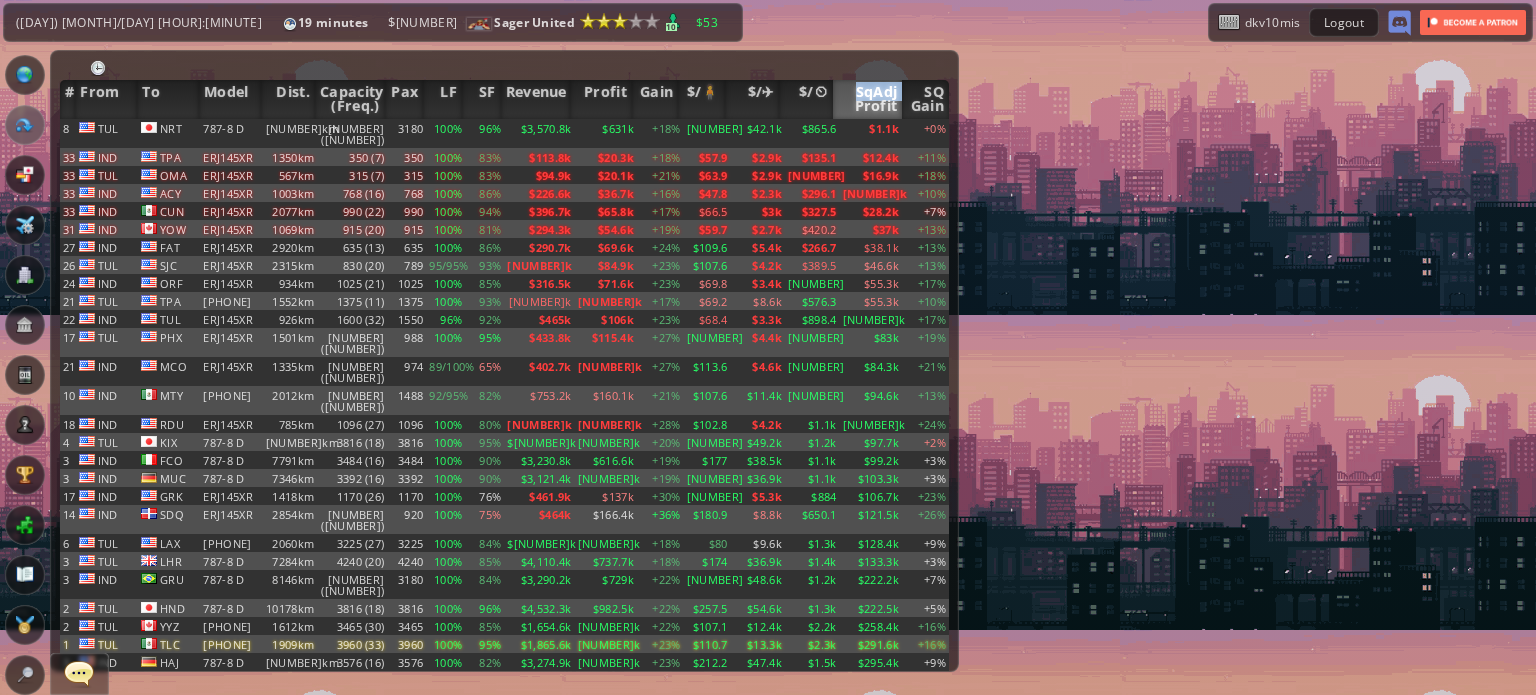 click on "SqAdj Profit" at bounding box center [868, 99] 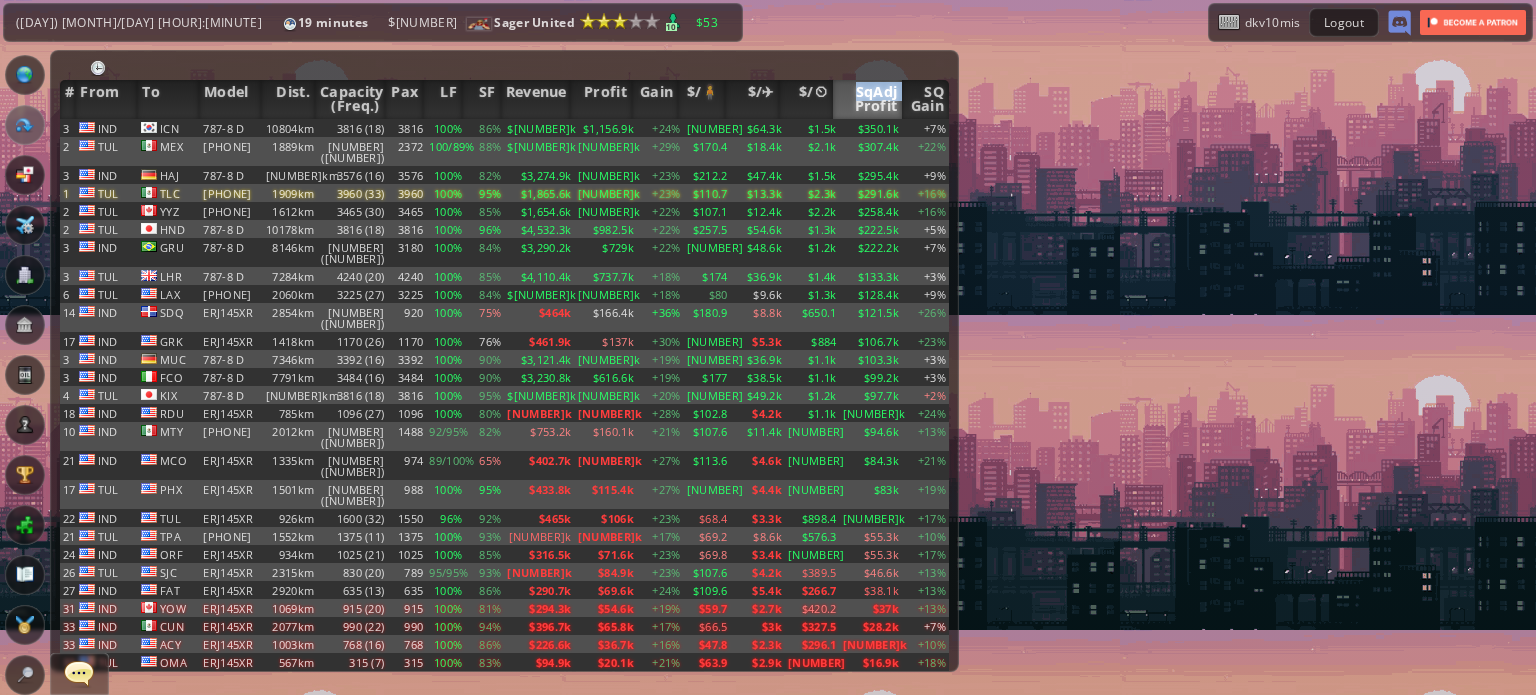 click on "SqAdj Profit" at bounding box center (868, 99) 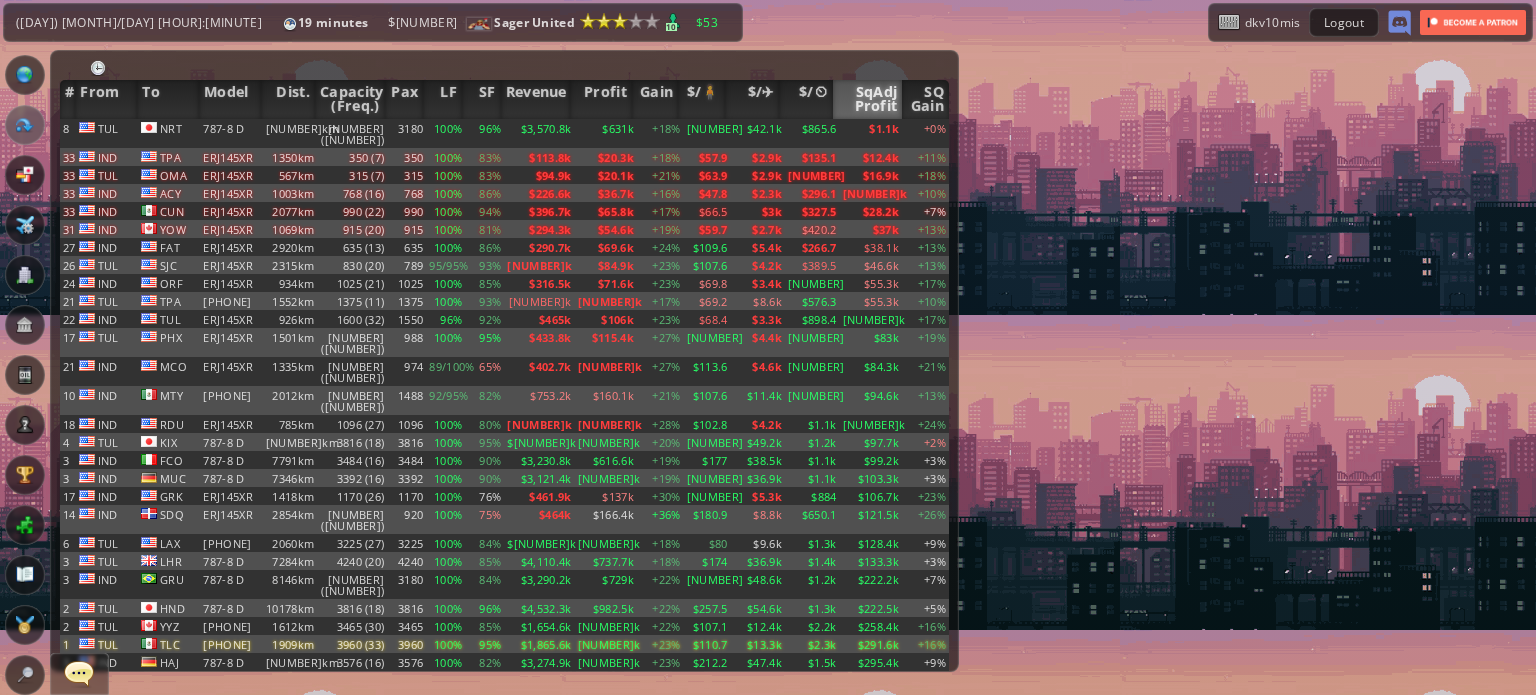 click on "SqAdj Profit" at bounding box center [868, 99] 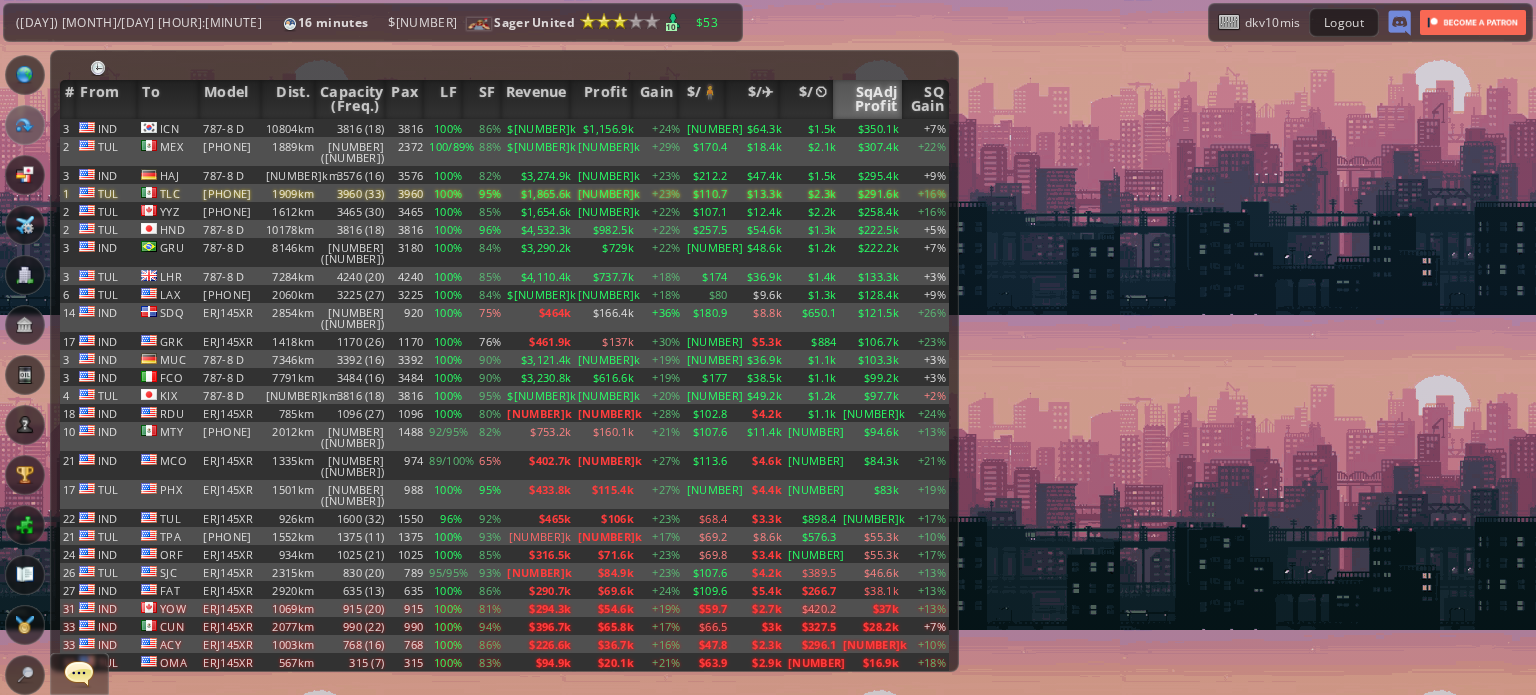 click on "SqAdj Profit" at bounding box center (868, 99) 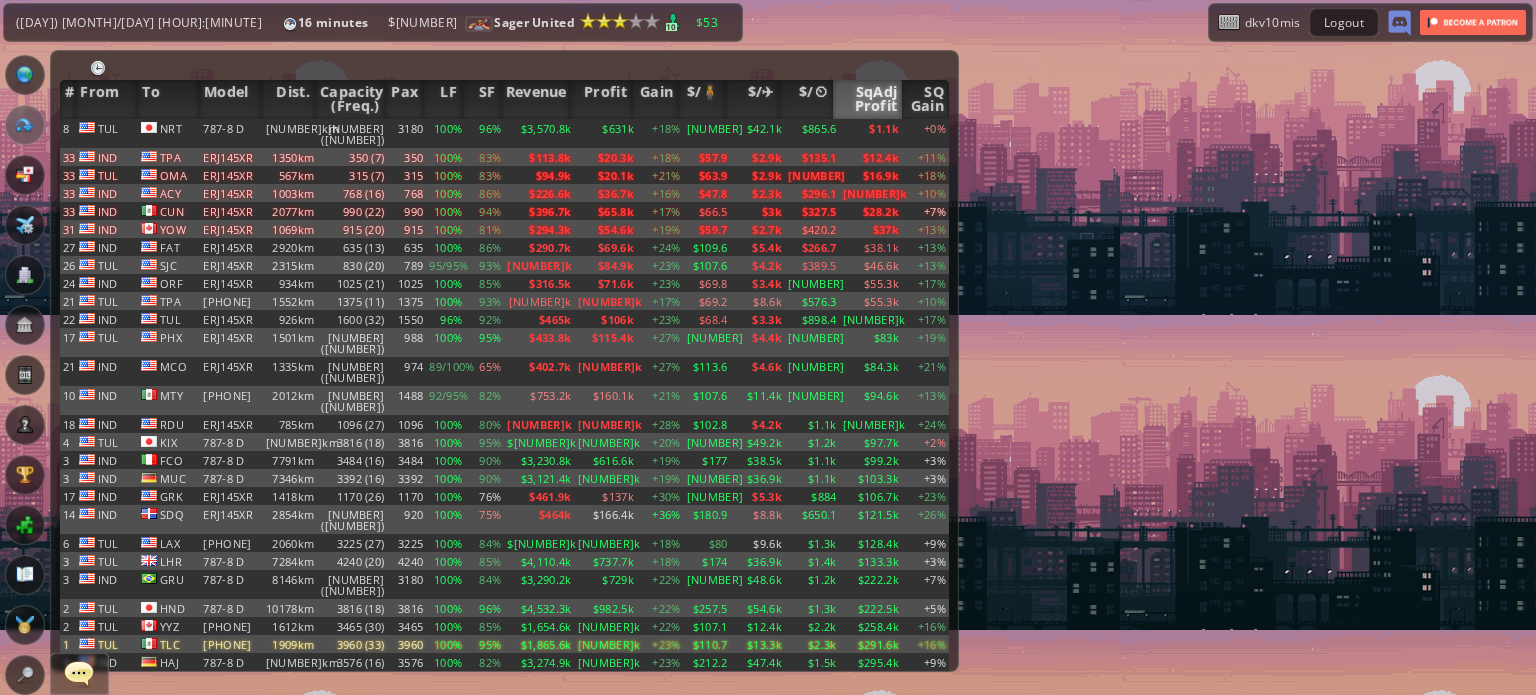 click on "SqAdj Profit" at bounding box center [868, 99] 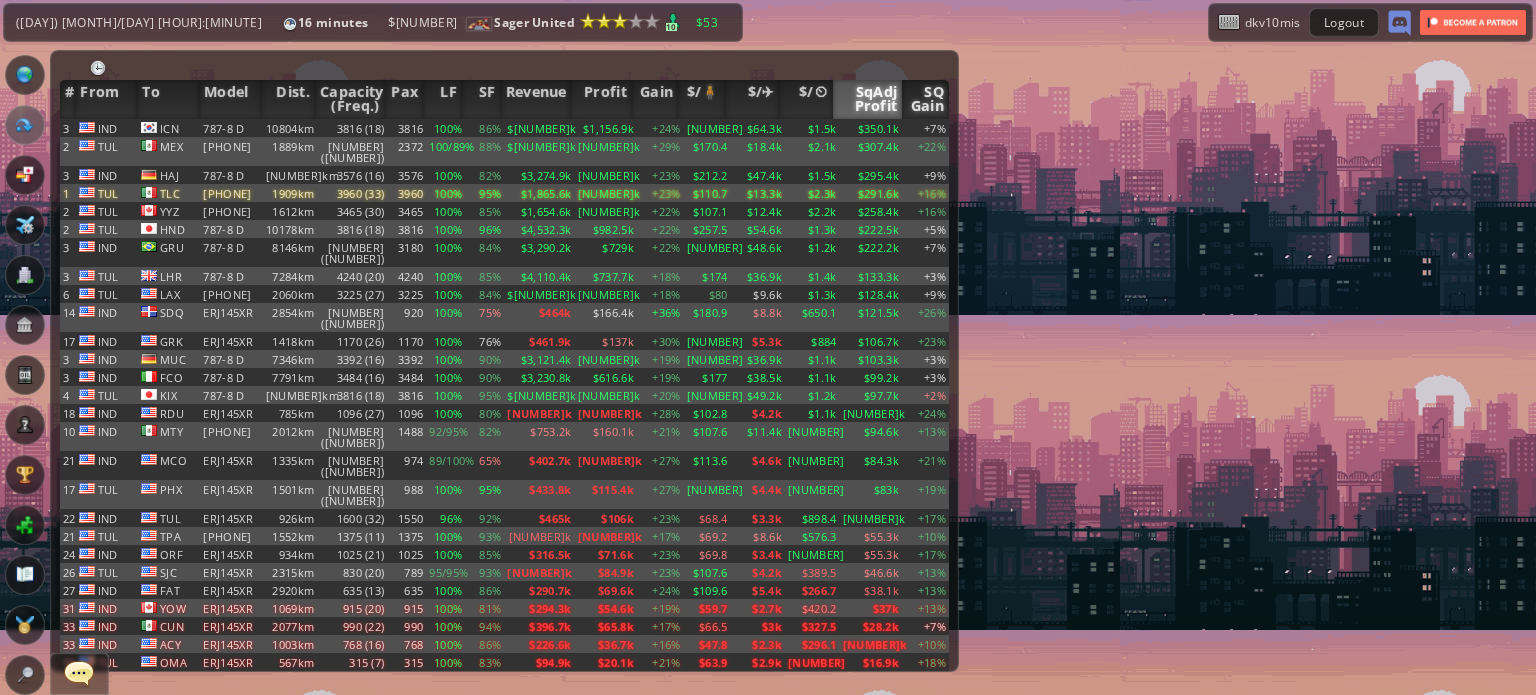 click on "SQ Gain" at bounding box center (925, 99) 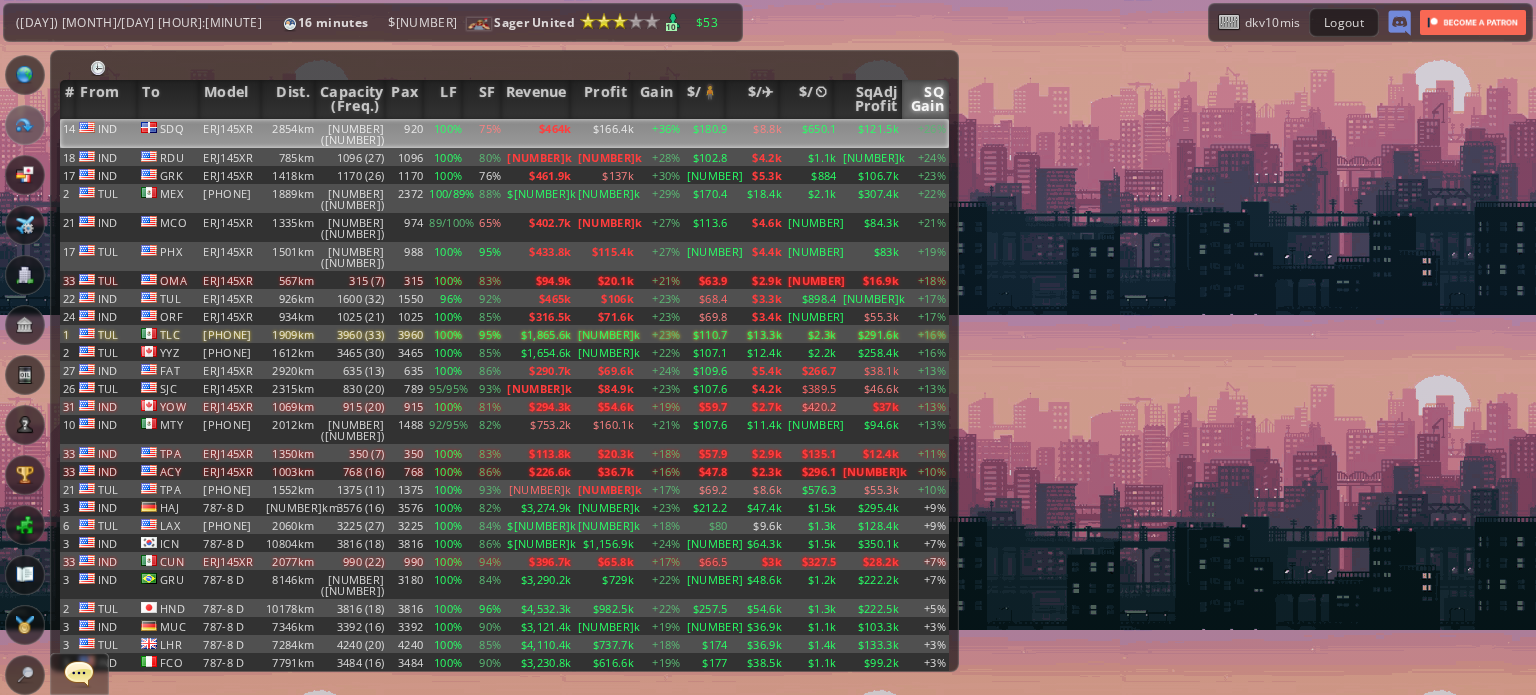 click on "$166.4k" at bounding box center [606, 133] 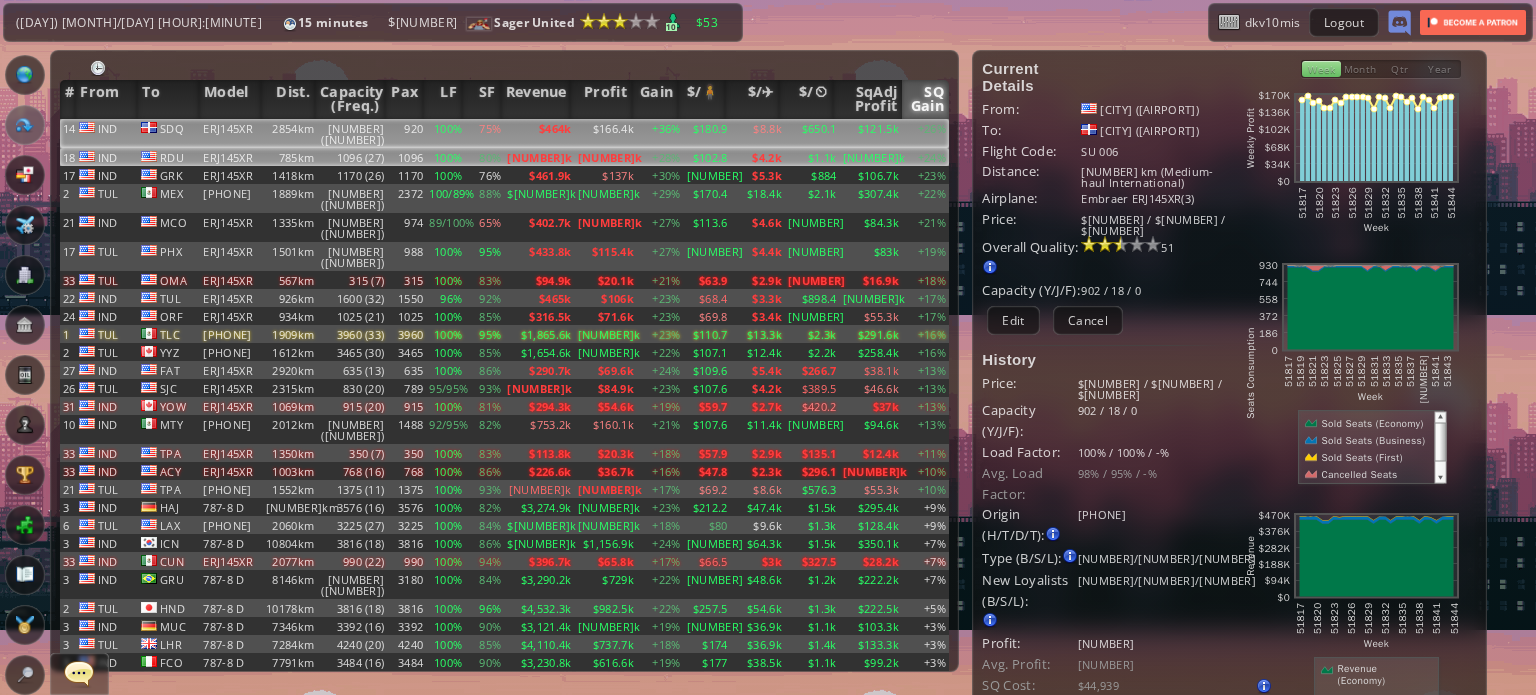 click on "[NUMBER]k" at bounding box center [606, 133] 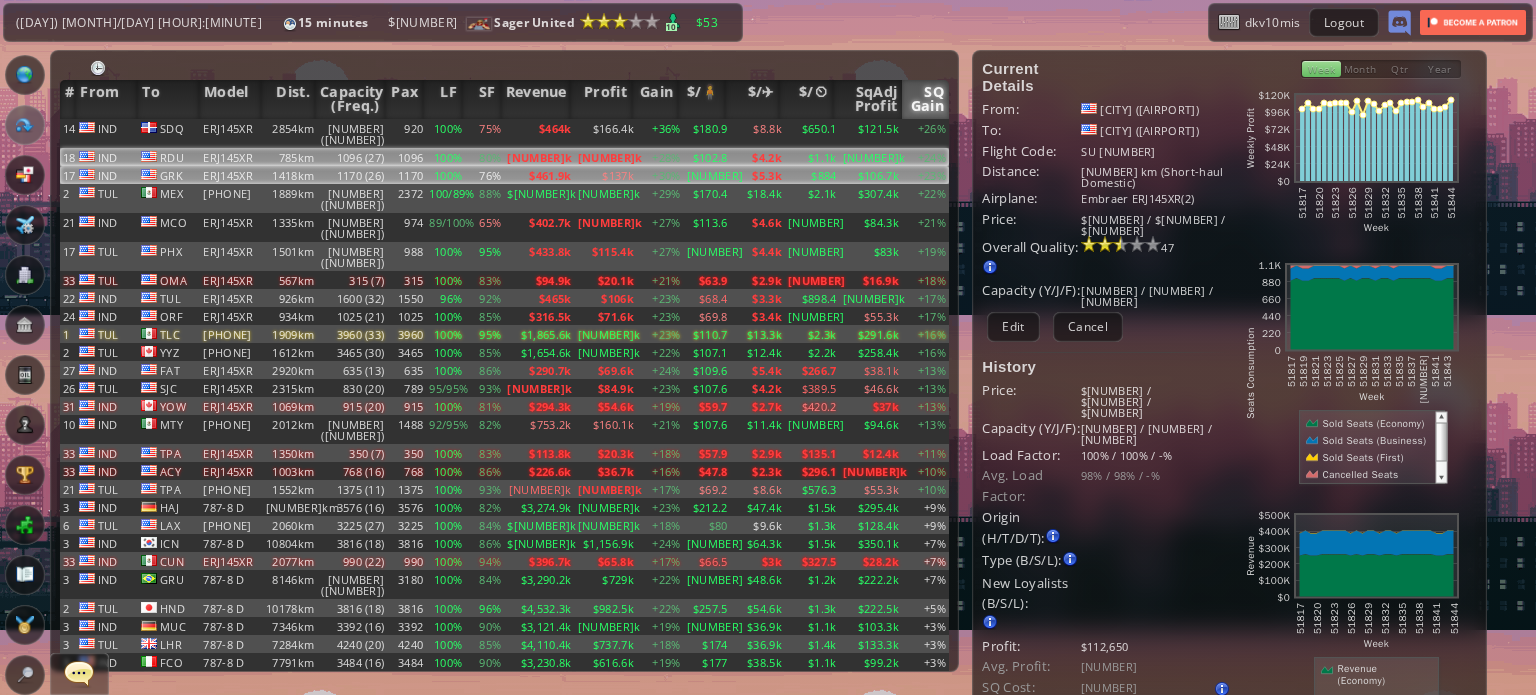 click on "+30%" at bounding box center (660, 133) 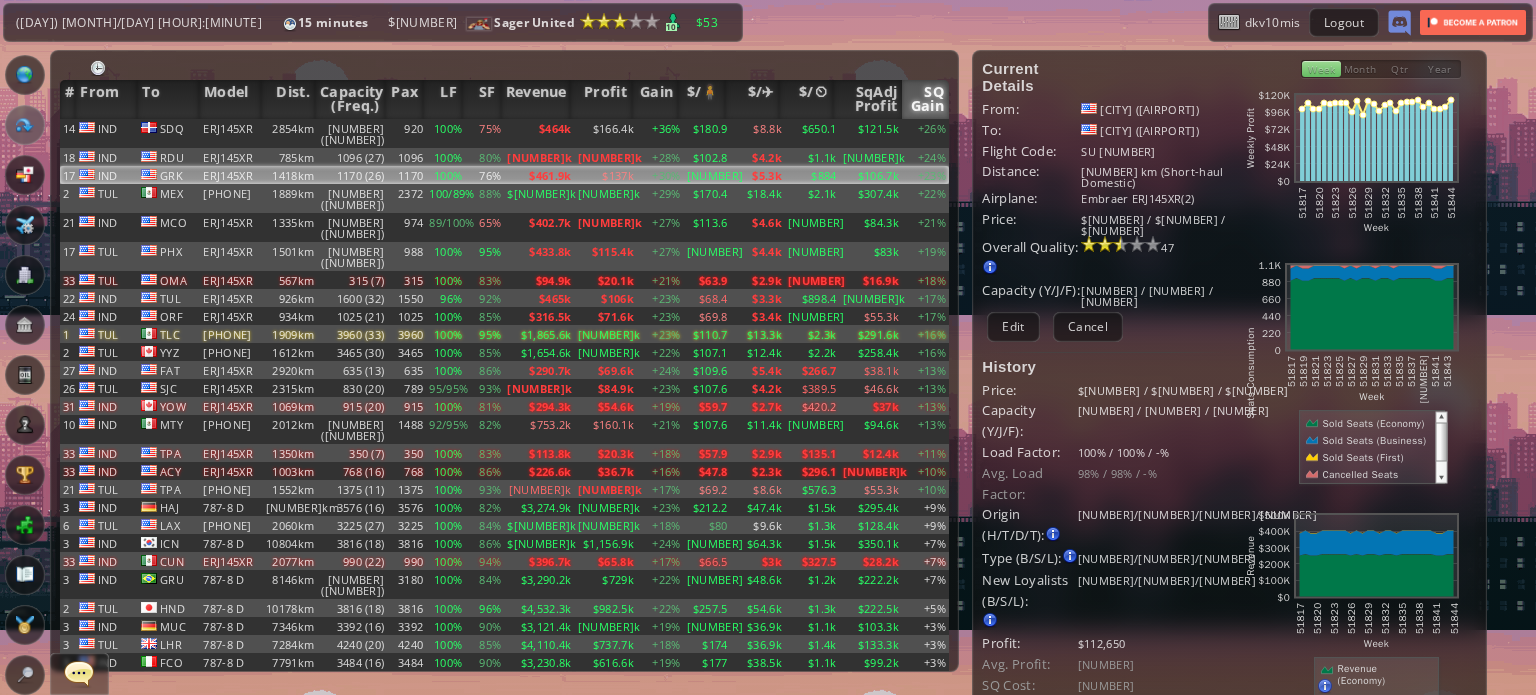 click on "+30%" at bounding box center [660, 175] 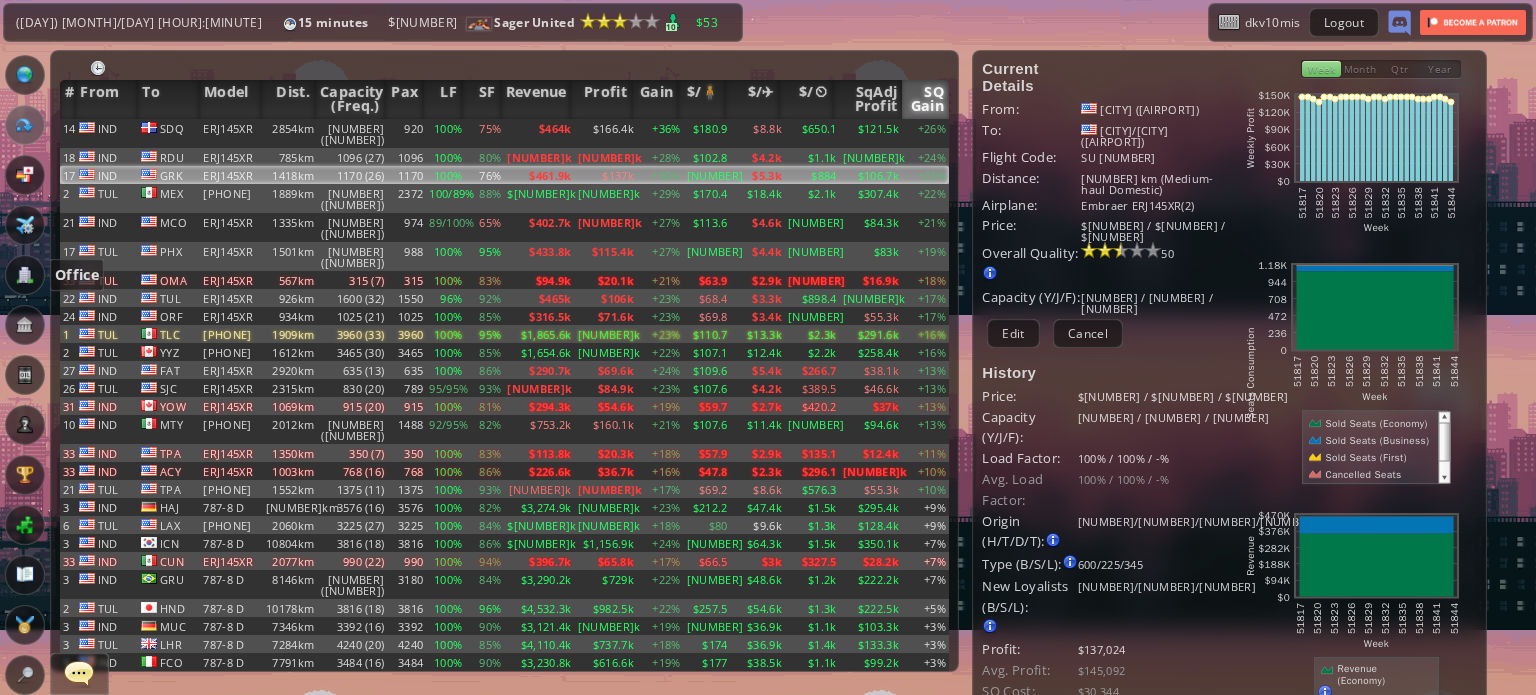 click at bounding box center (25, 275) 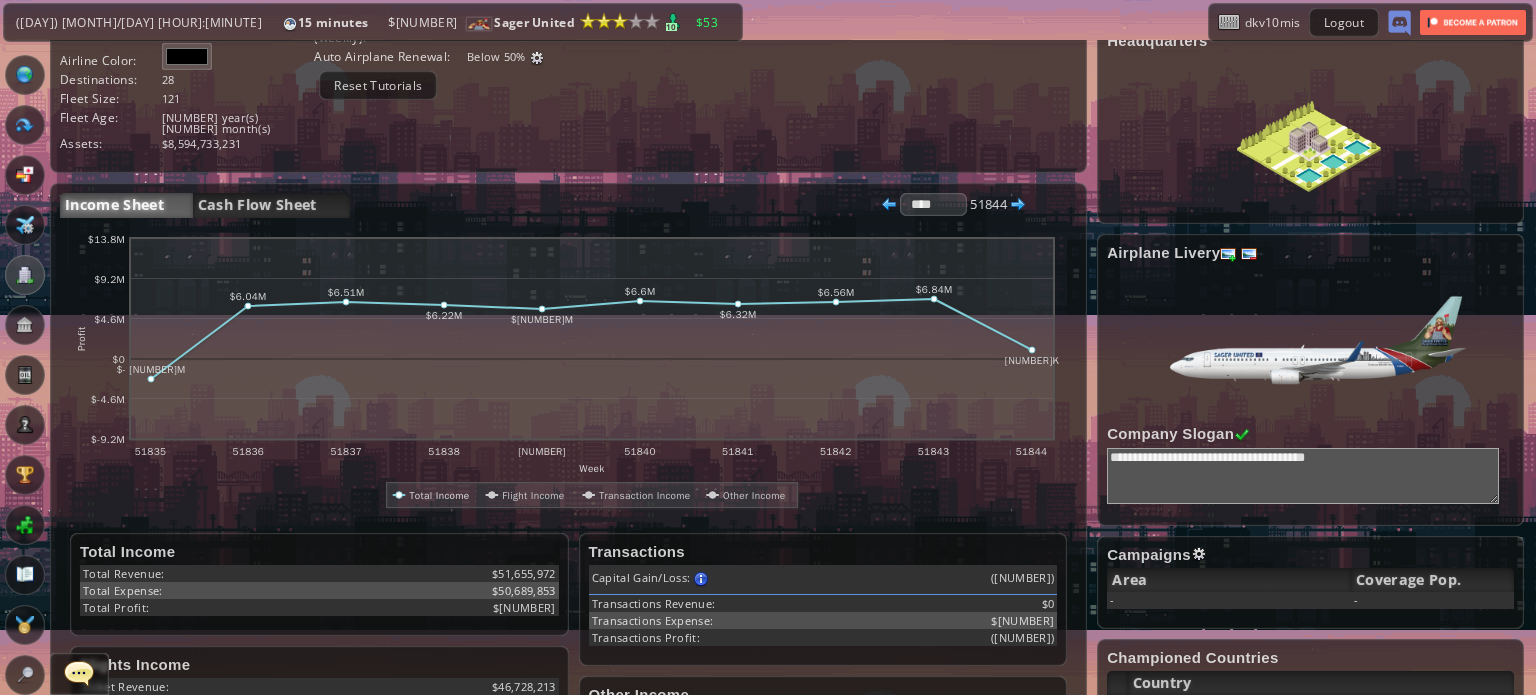 scroll, scrollTop: 0, scrollLeft: 0, axis: both 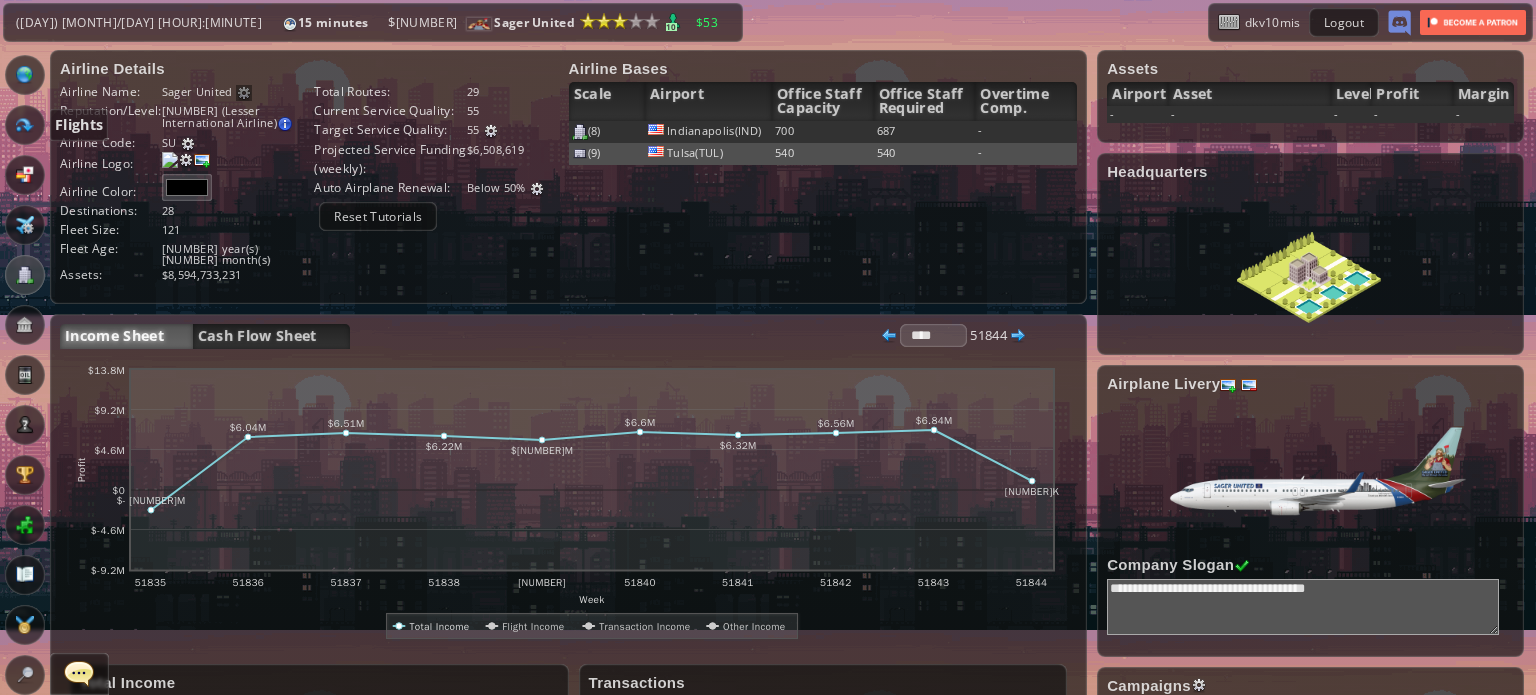 click at bounding box center (25, 125) 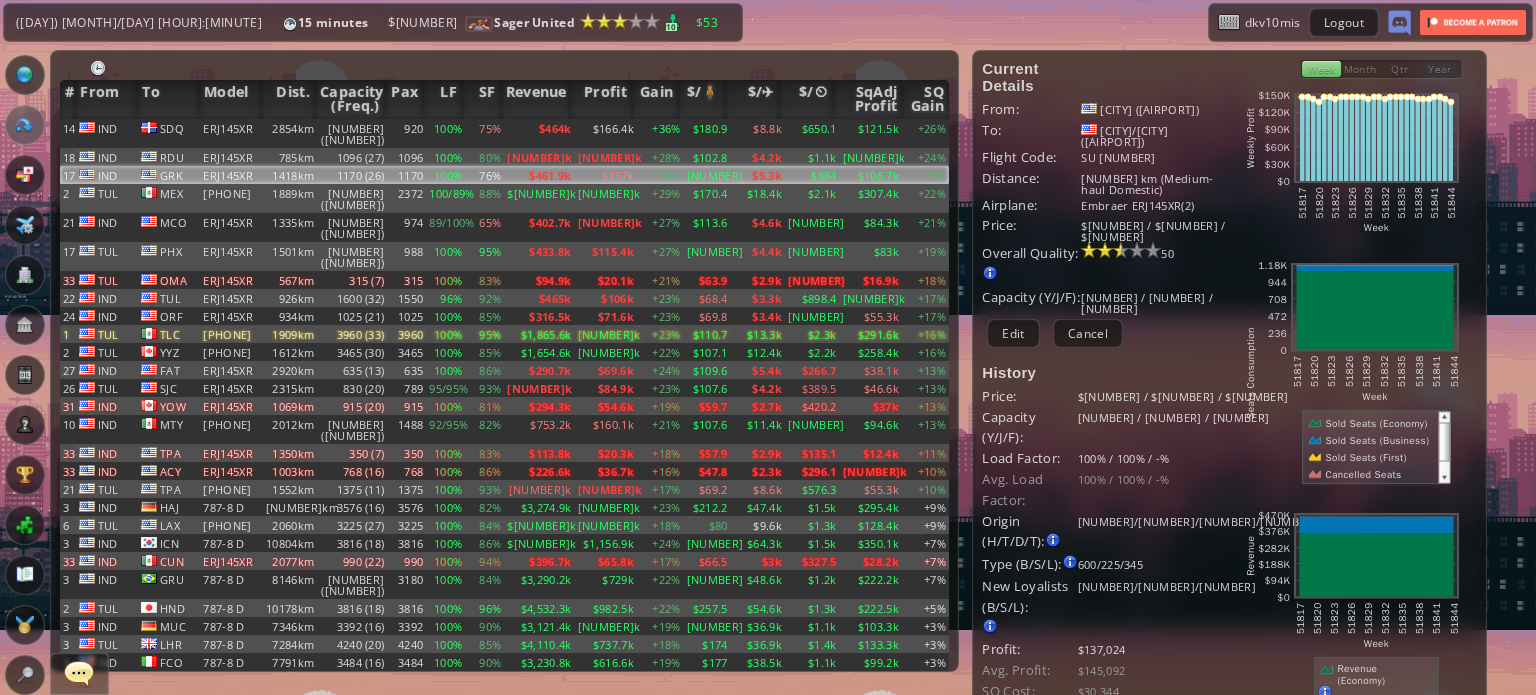 click on "1170 (26)" at bounding box center (352, 175) 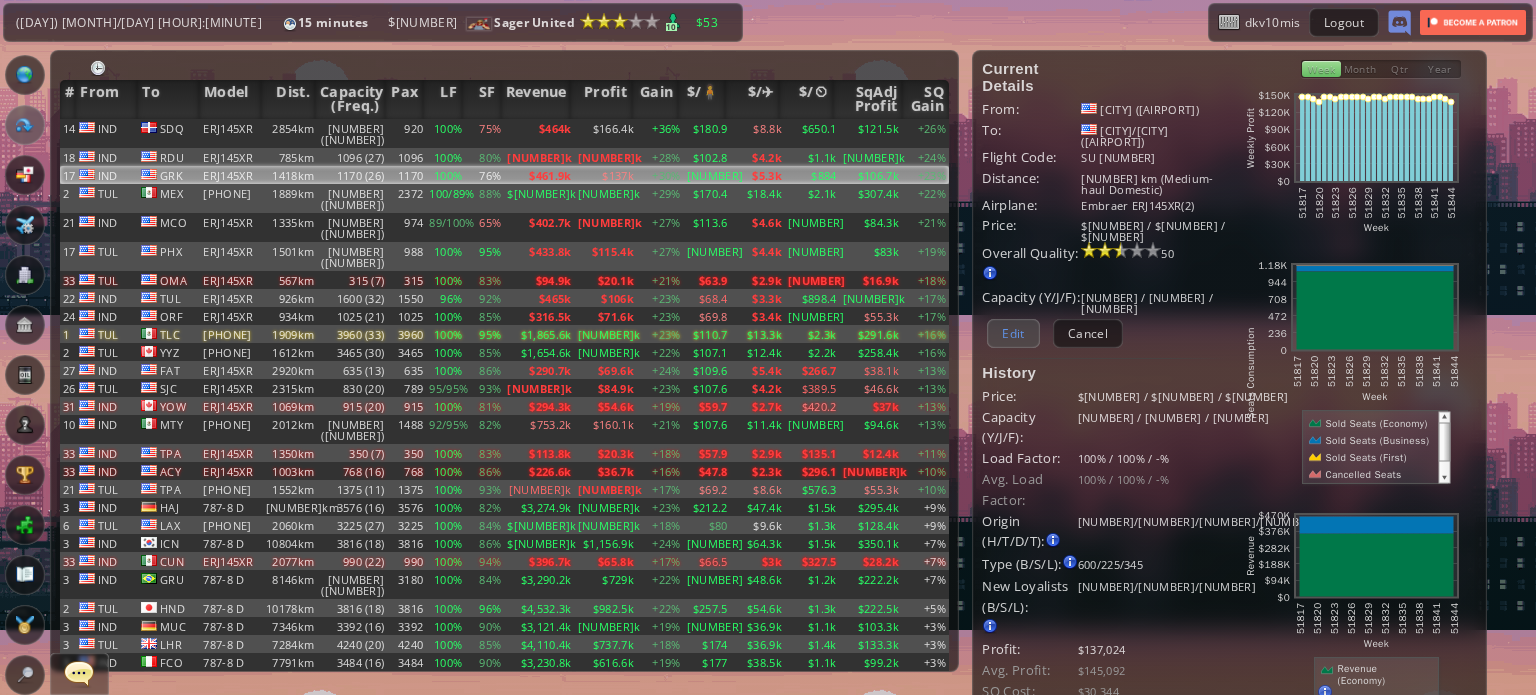 click on "Edit" at bounding box center (1013, 333) 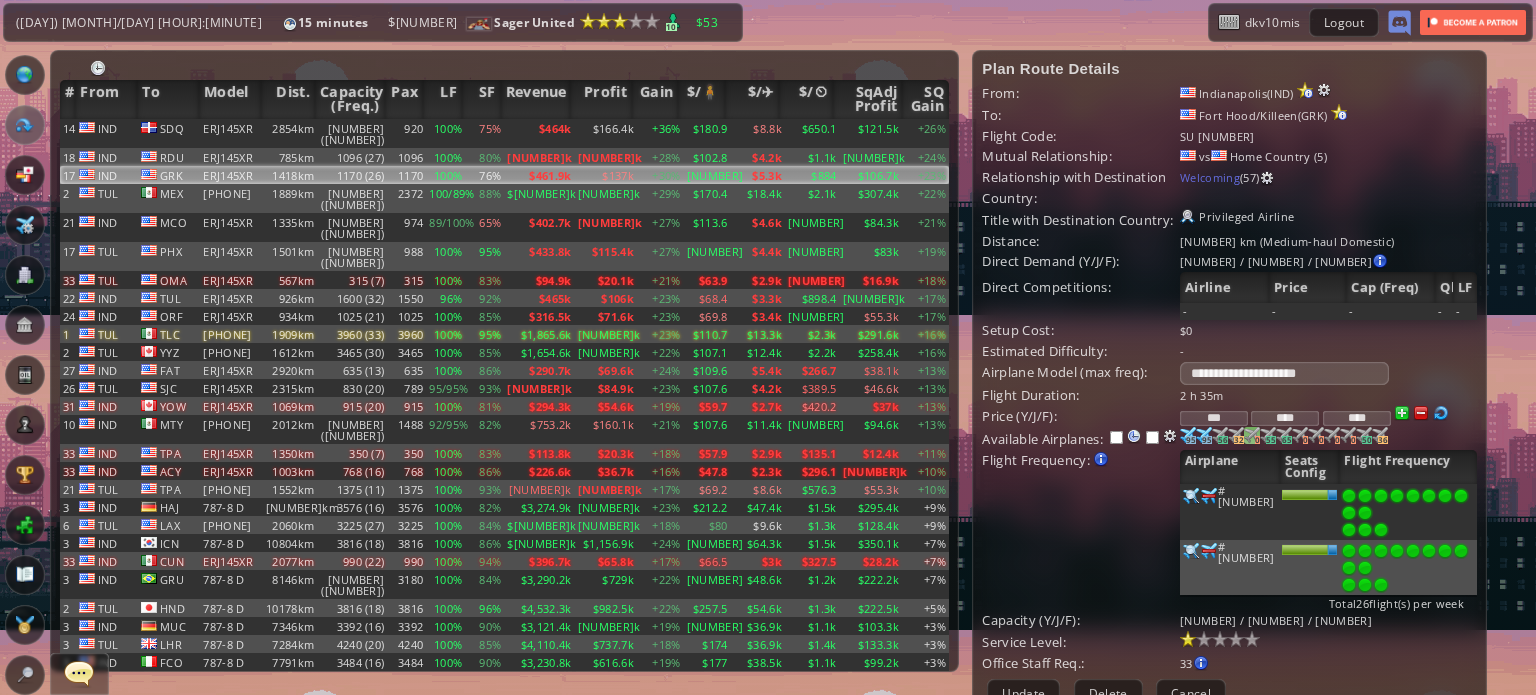 click at bounding box center [1188, 435] 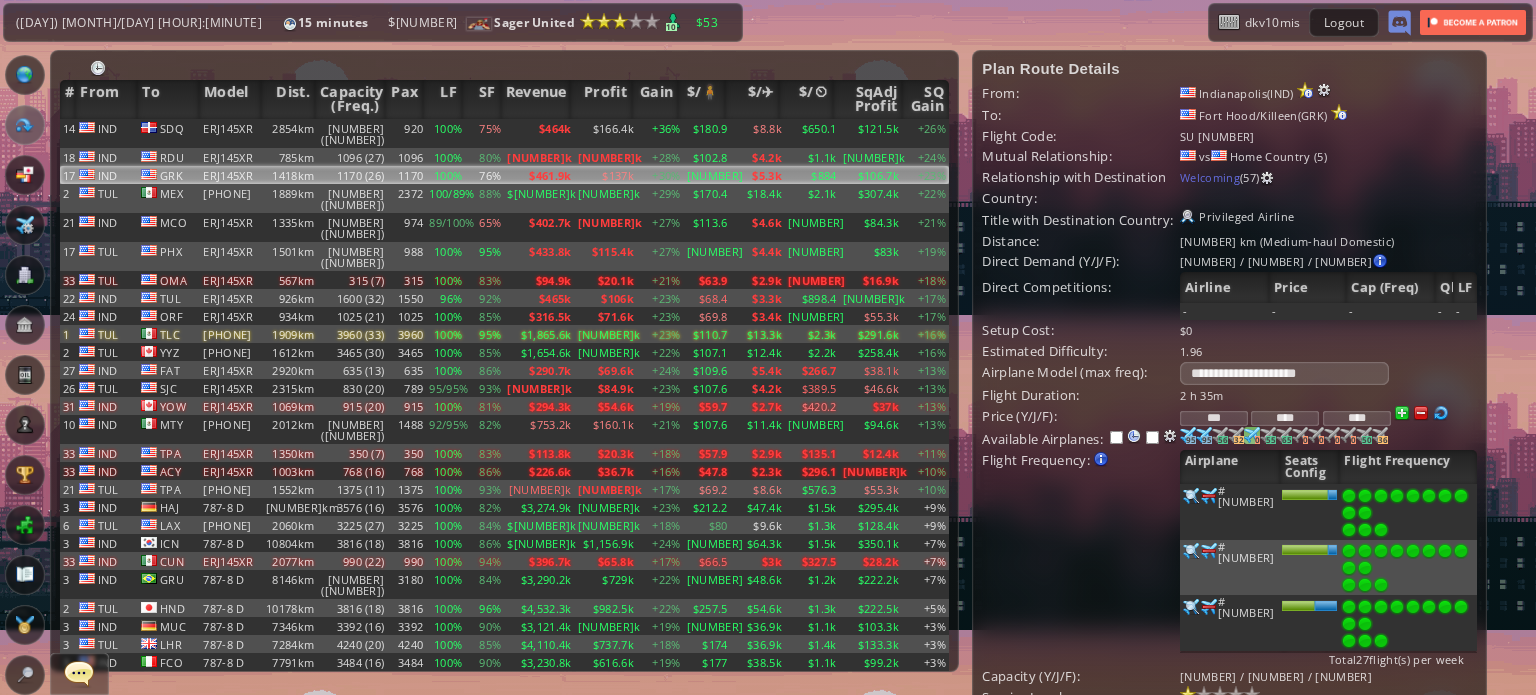 click at bounding box center (1381, 530) 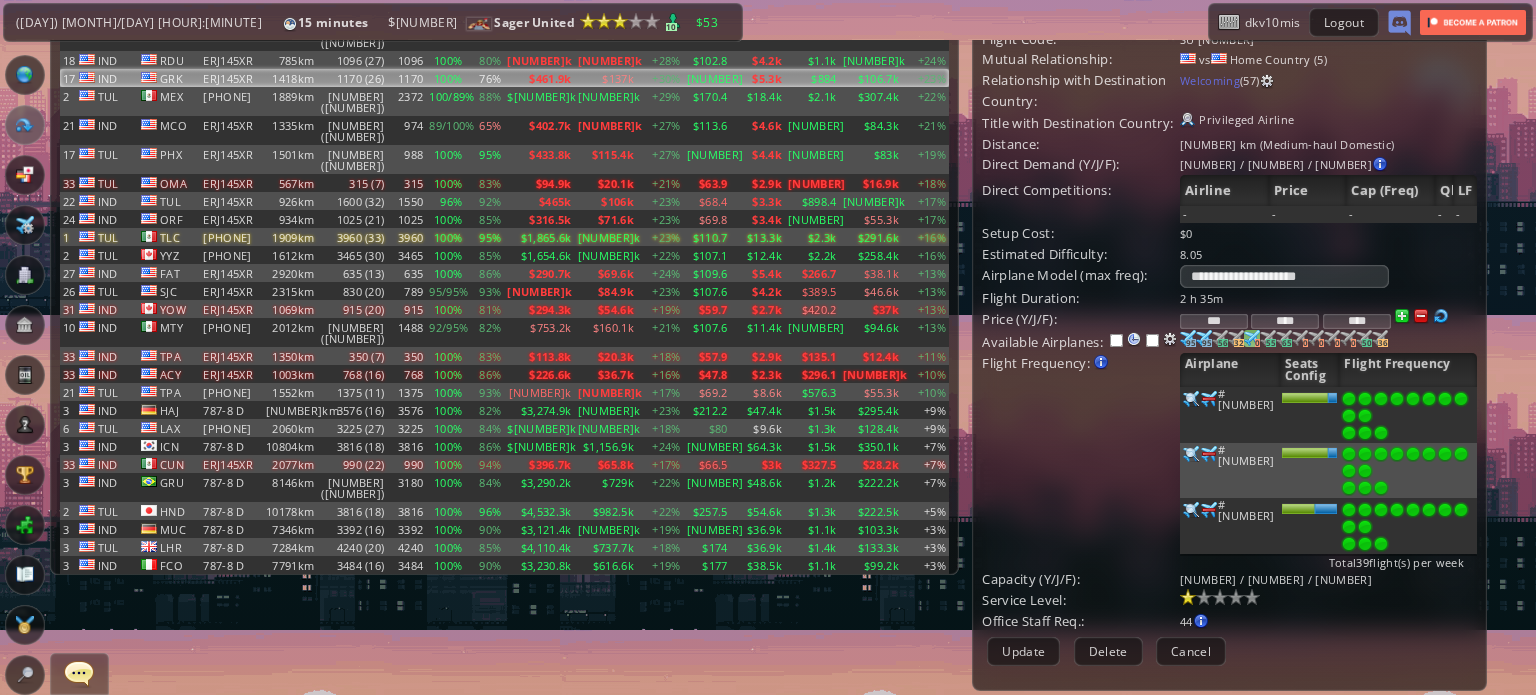 scroll, scrollTop: 100, scrollLeft: 0, axis: vertical 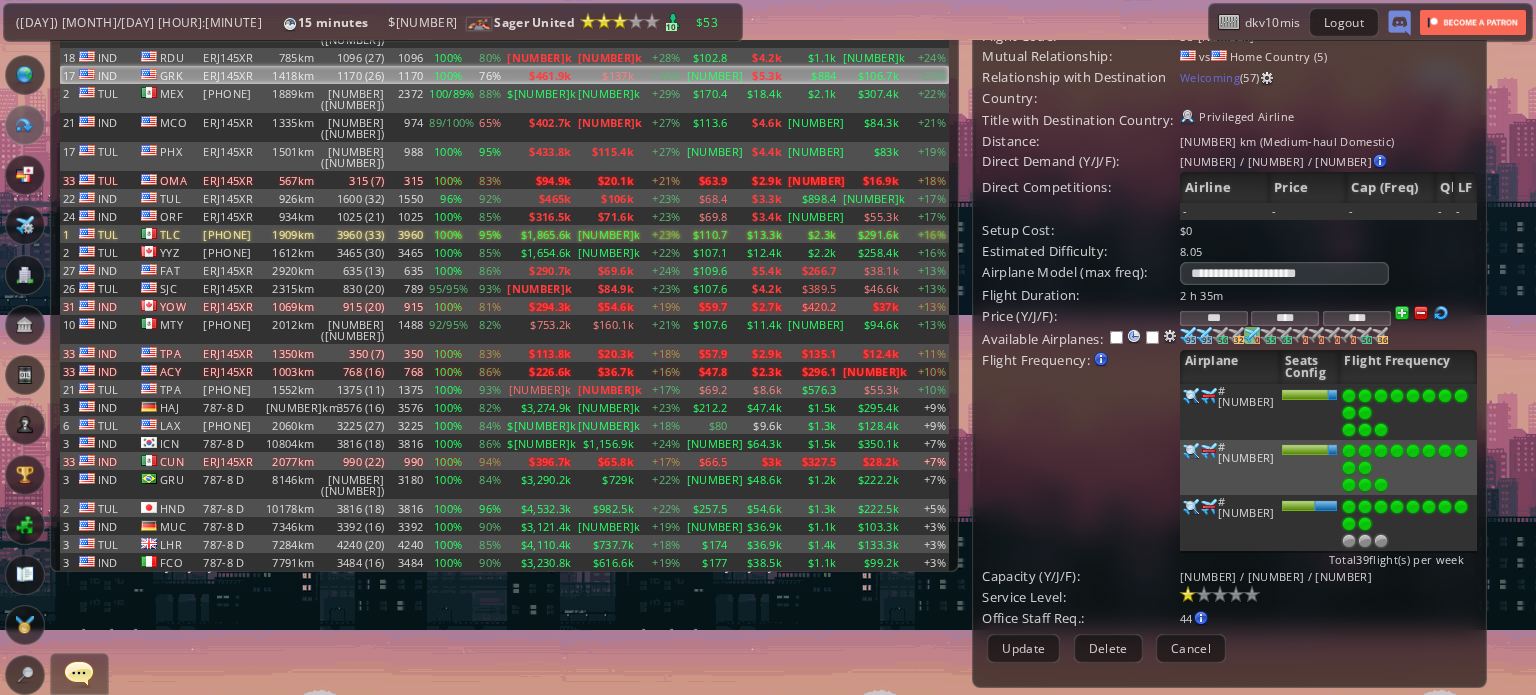 click at bounding box center [1365, 413] 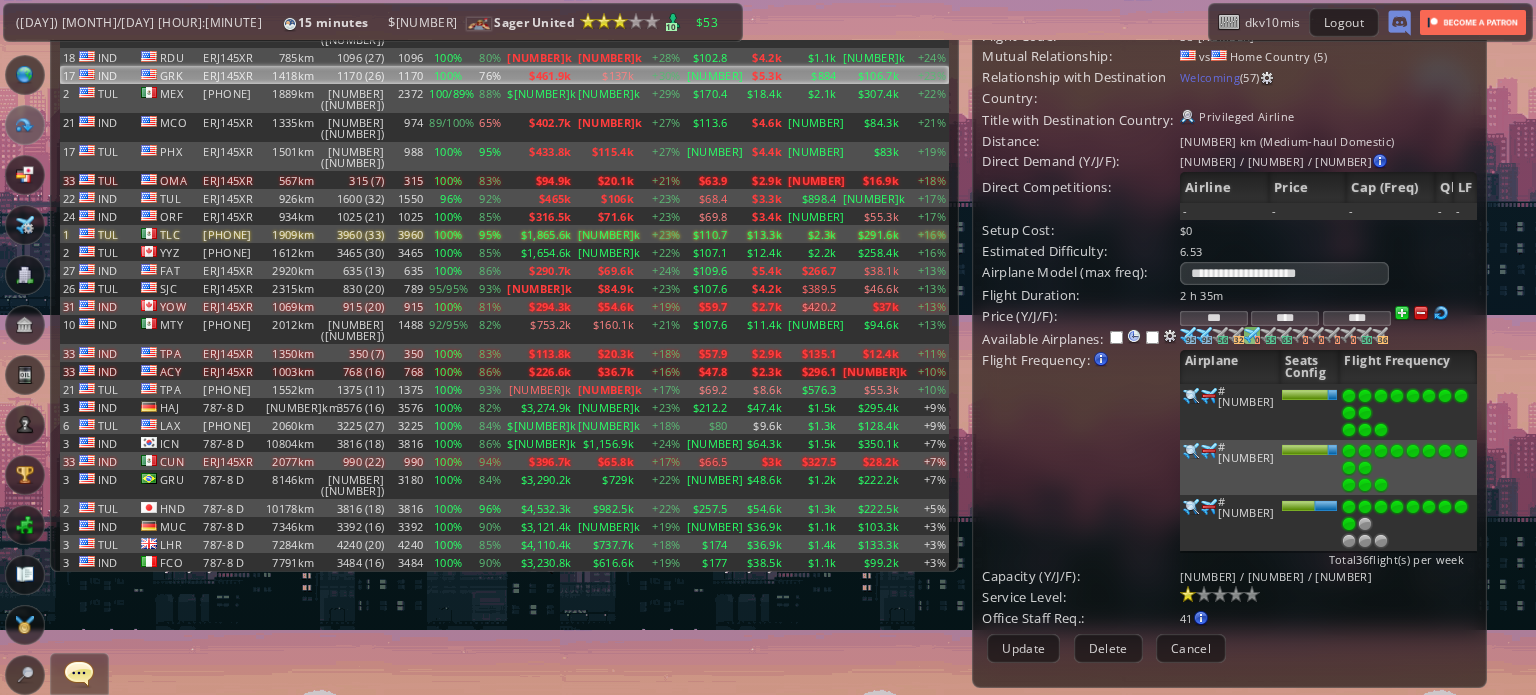 click at bounding box center (1349, 413) 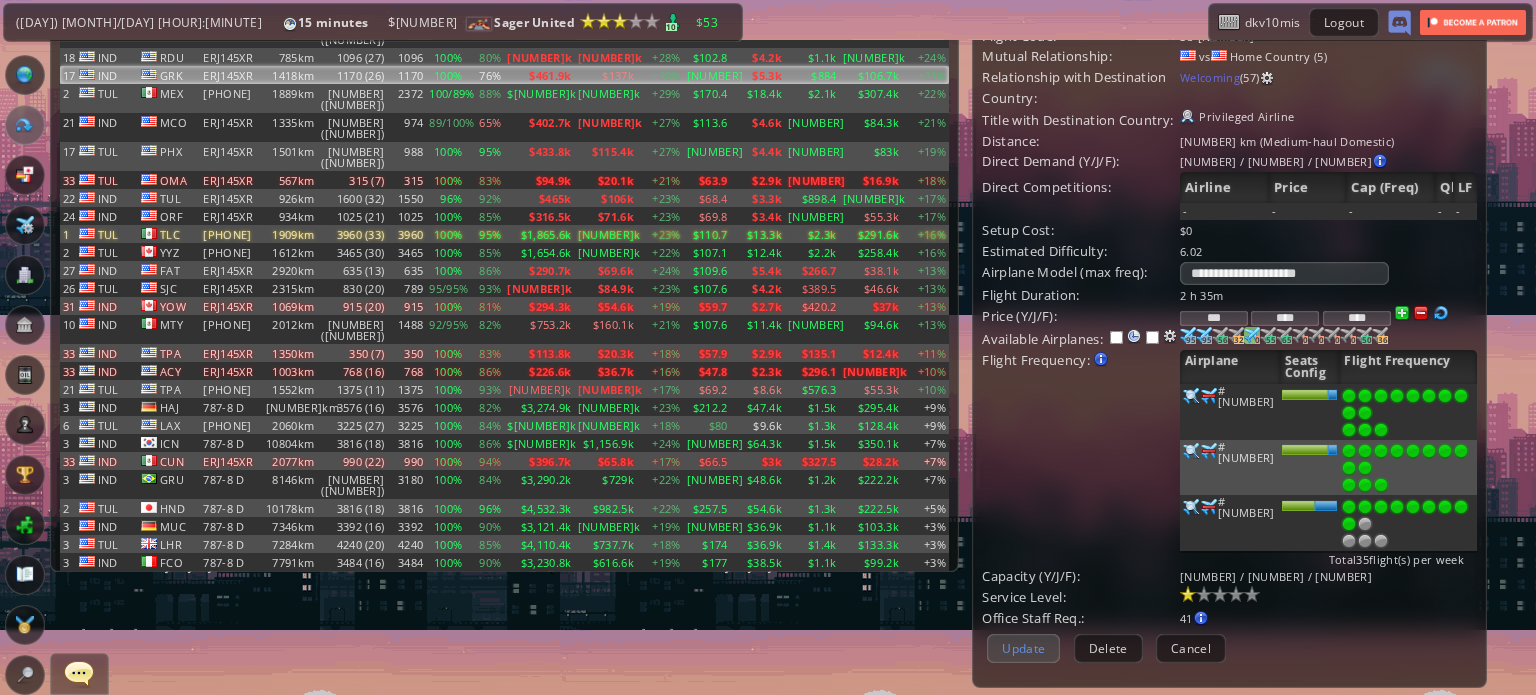 click on "Update" at bounding box center [1023, 648] 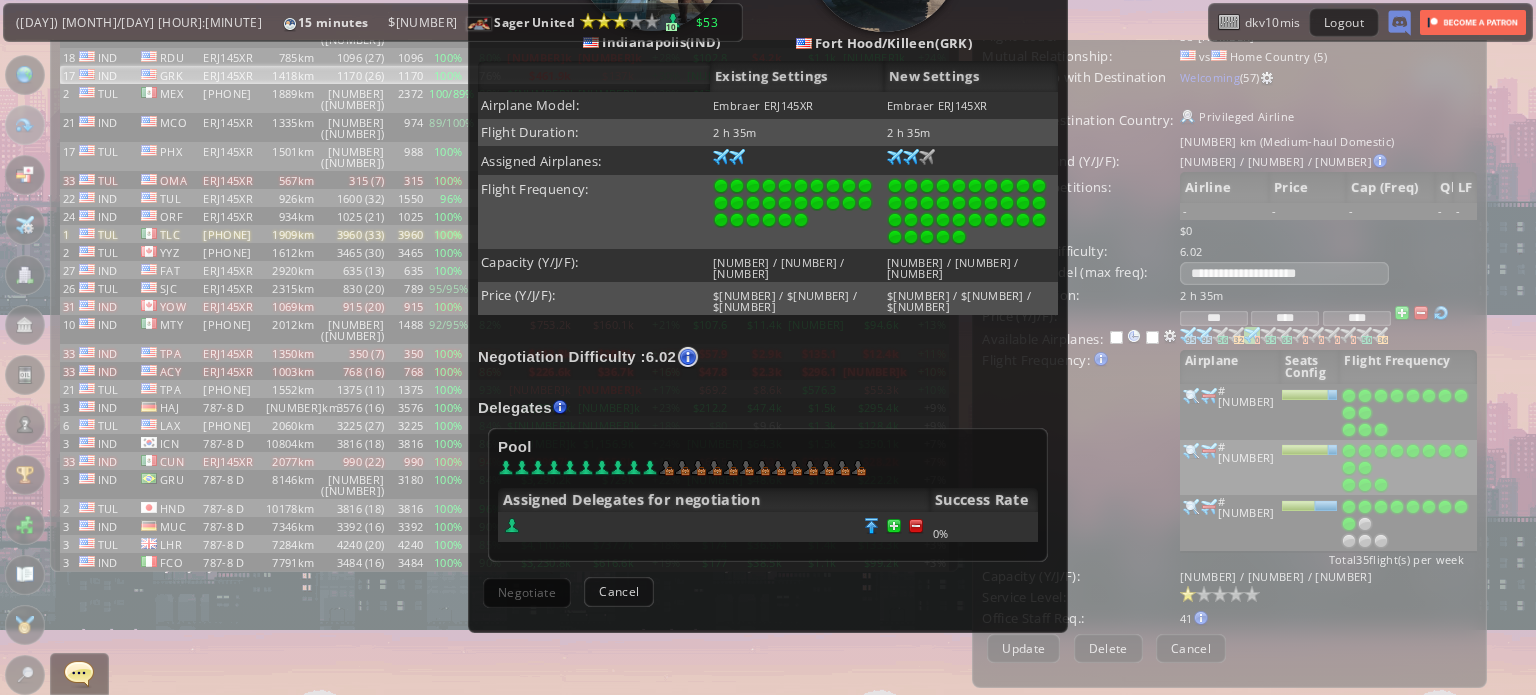 scroll, scrollTop: 400, scrollLeft: 0, axis: vertical 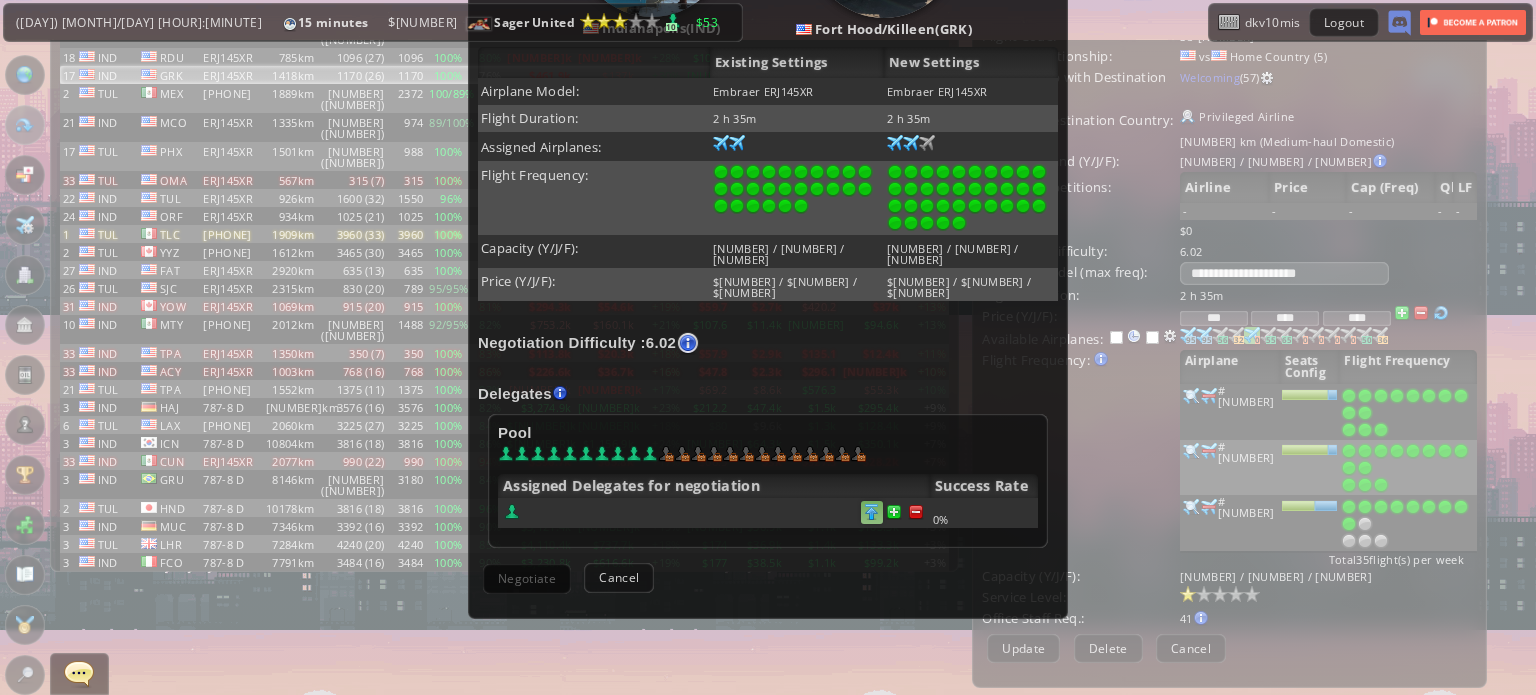 click at bounding box center [916, 512] 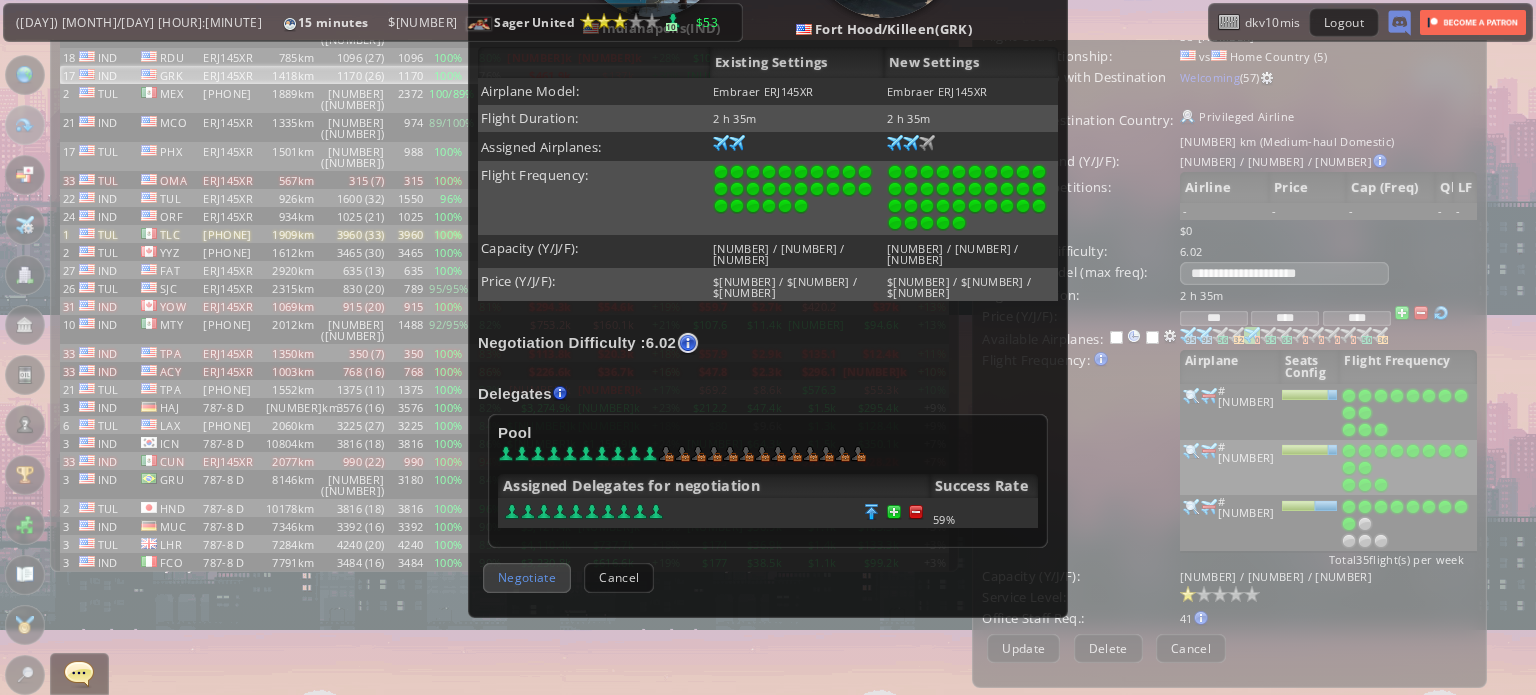 click on "Negotiate" at bounding box center (527, 577) 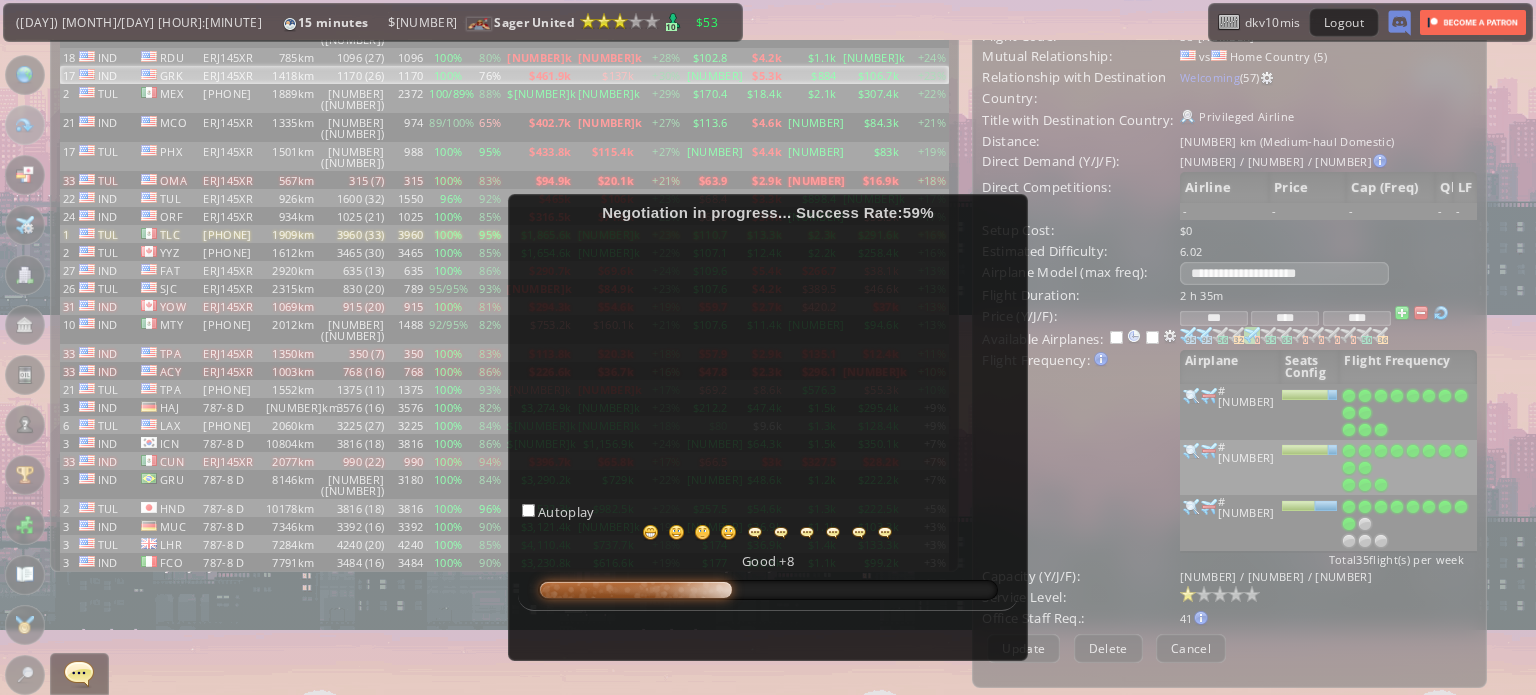 scroll, scrollTop: 100, scrollLeft: 0, axis: vertical 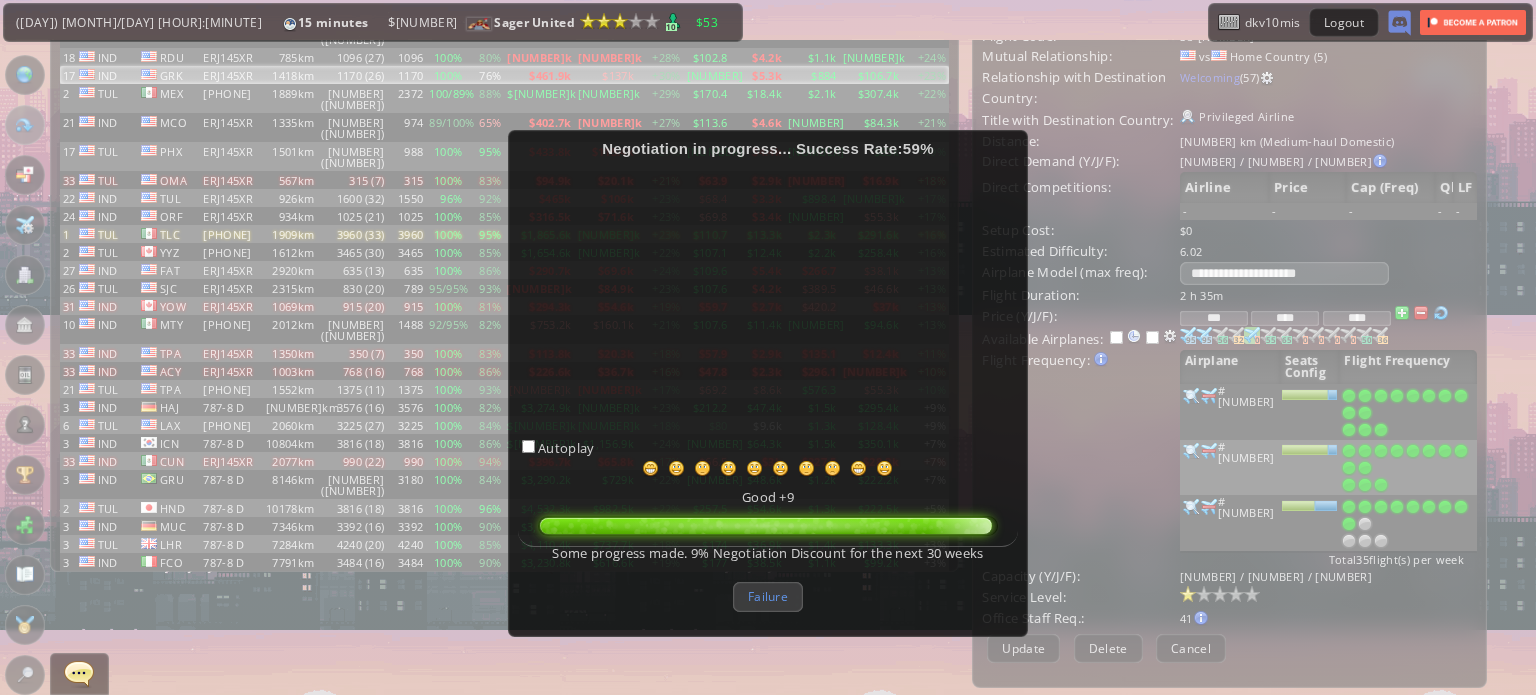 click on "Failure" at bounding box center [768, 596] 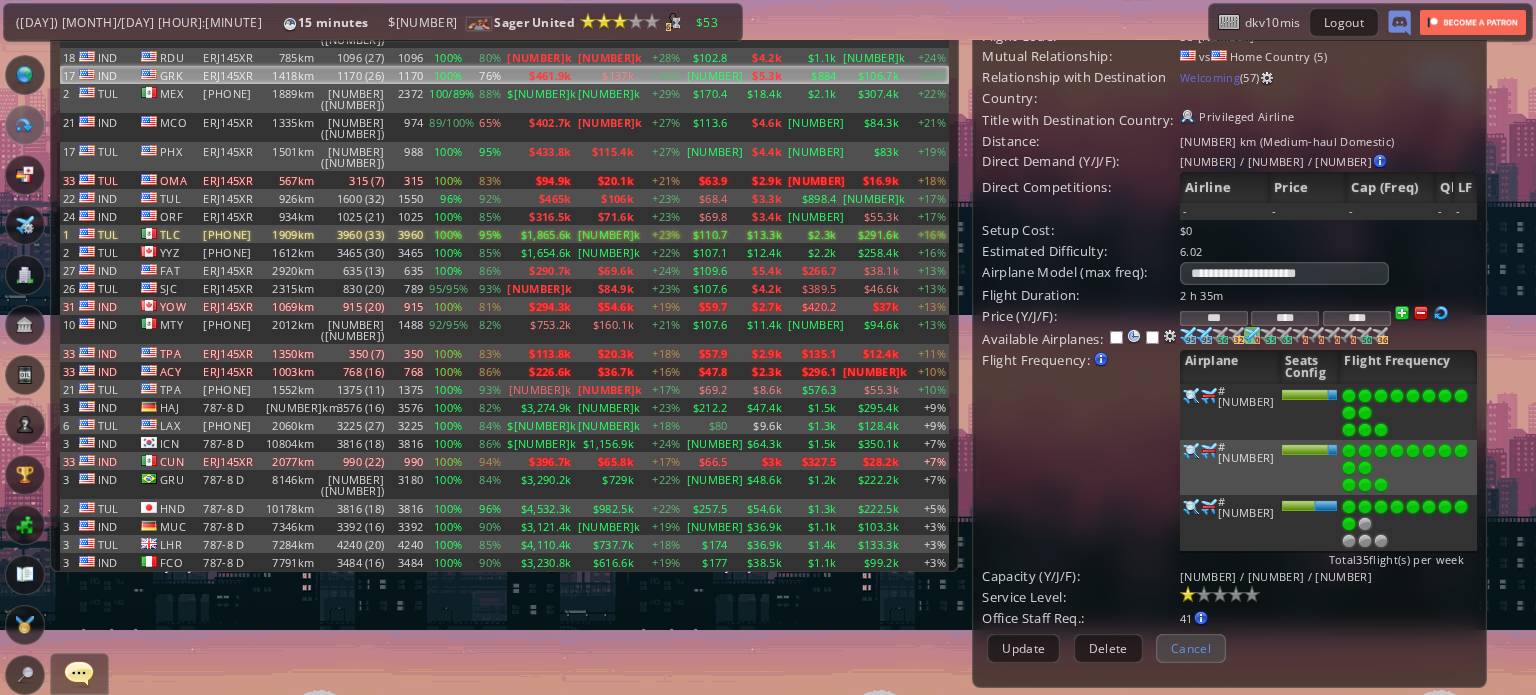 click on "Cancel" at bounding box center [1191, 648] 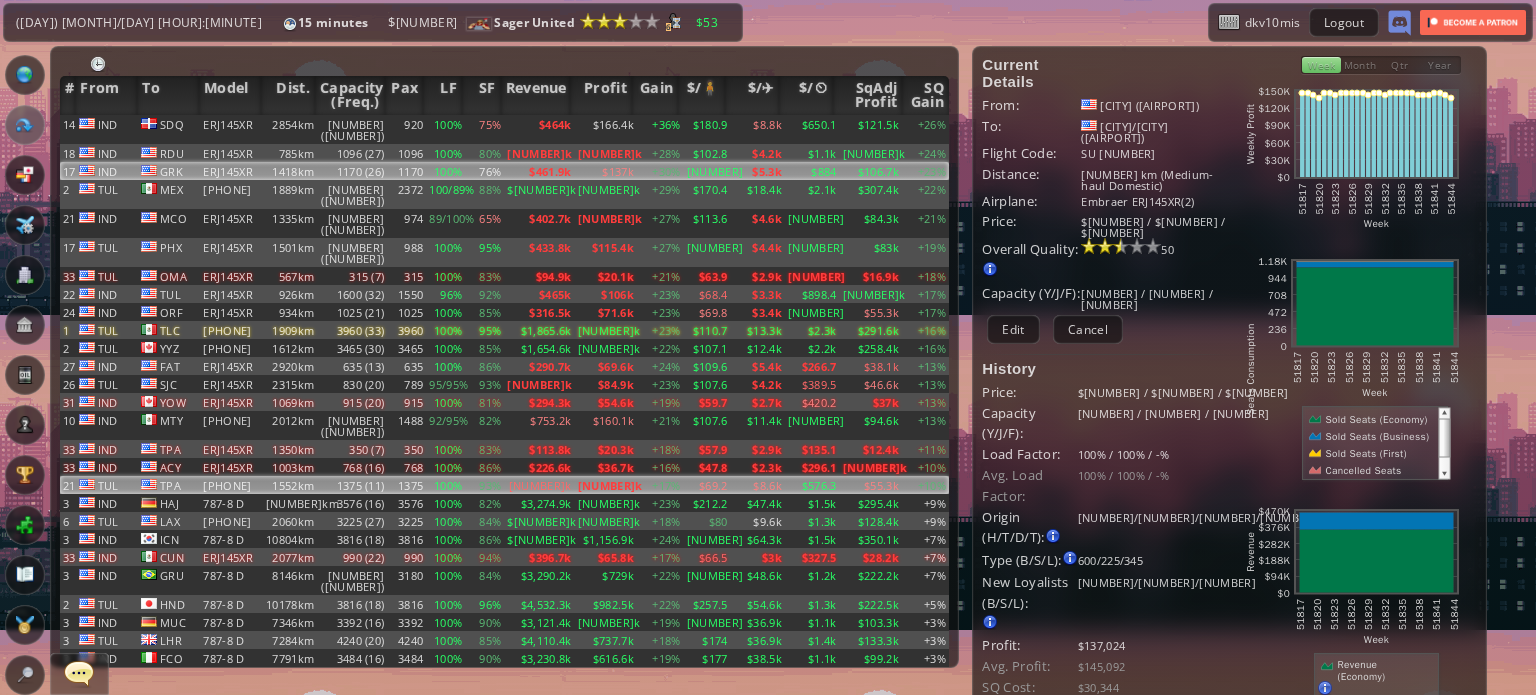 scroll, scrollTop: 0, scrollLeft: 0, axis: both 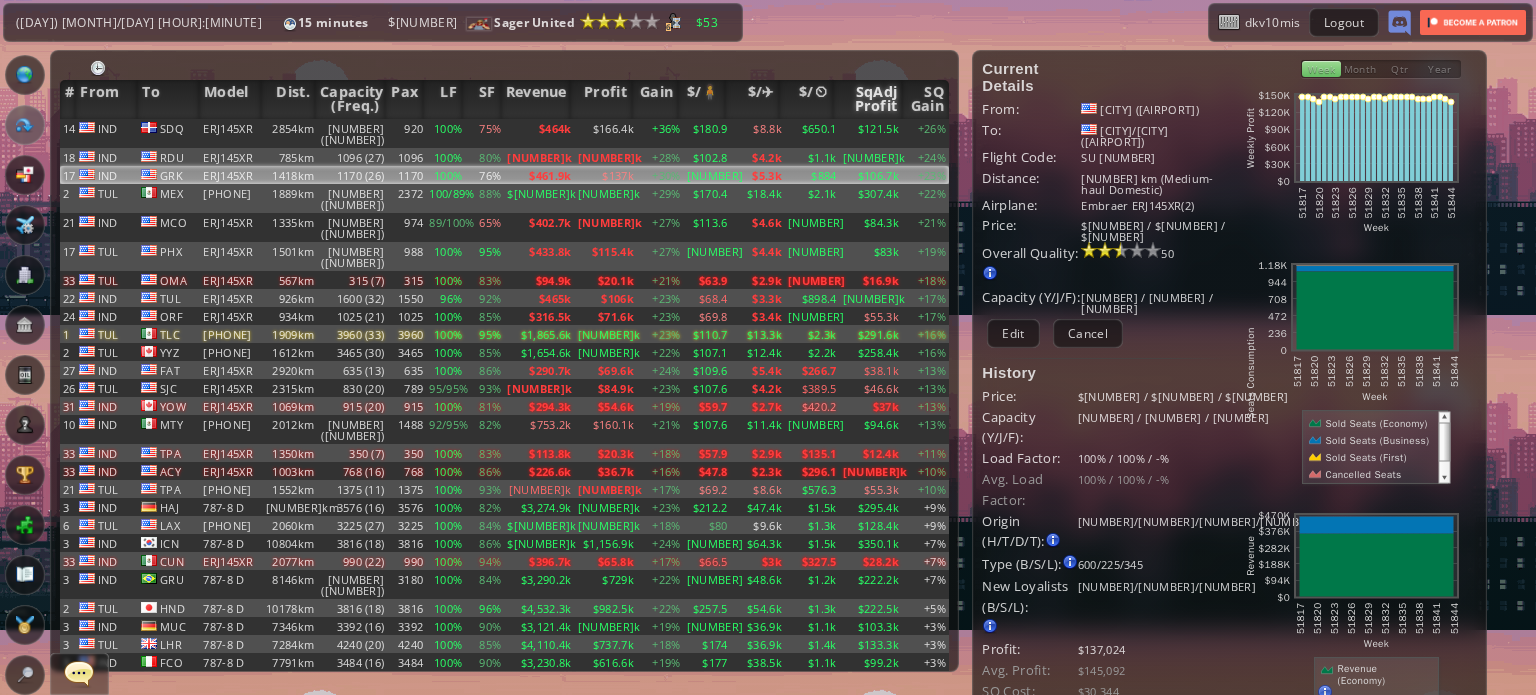 click on "SqAdj Profit" at bounding box center [868, 99] 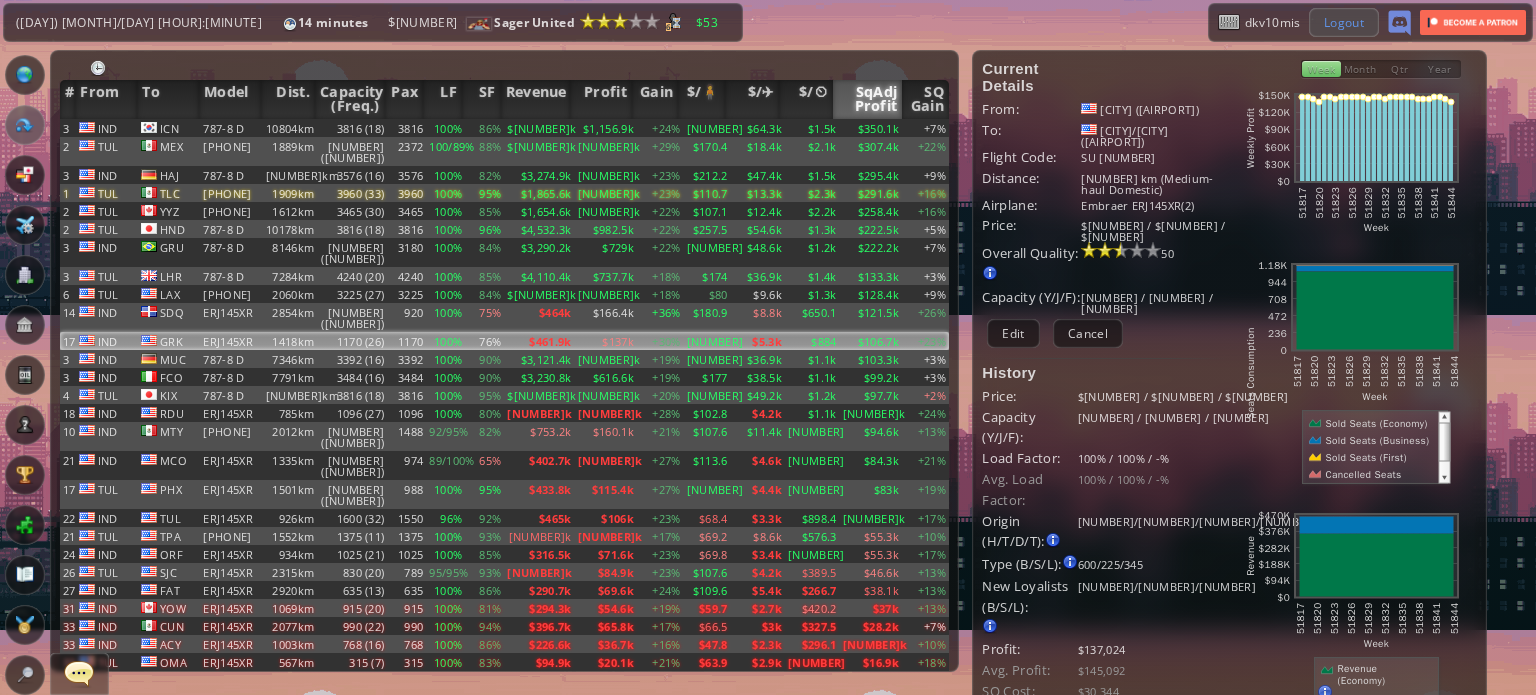 click on "Logout" at bounding box center (1344, 22) 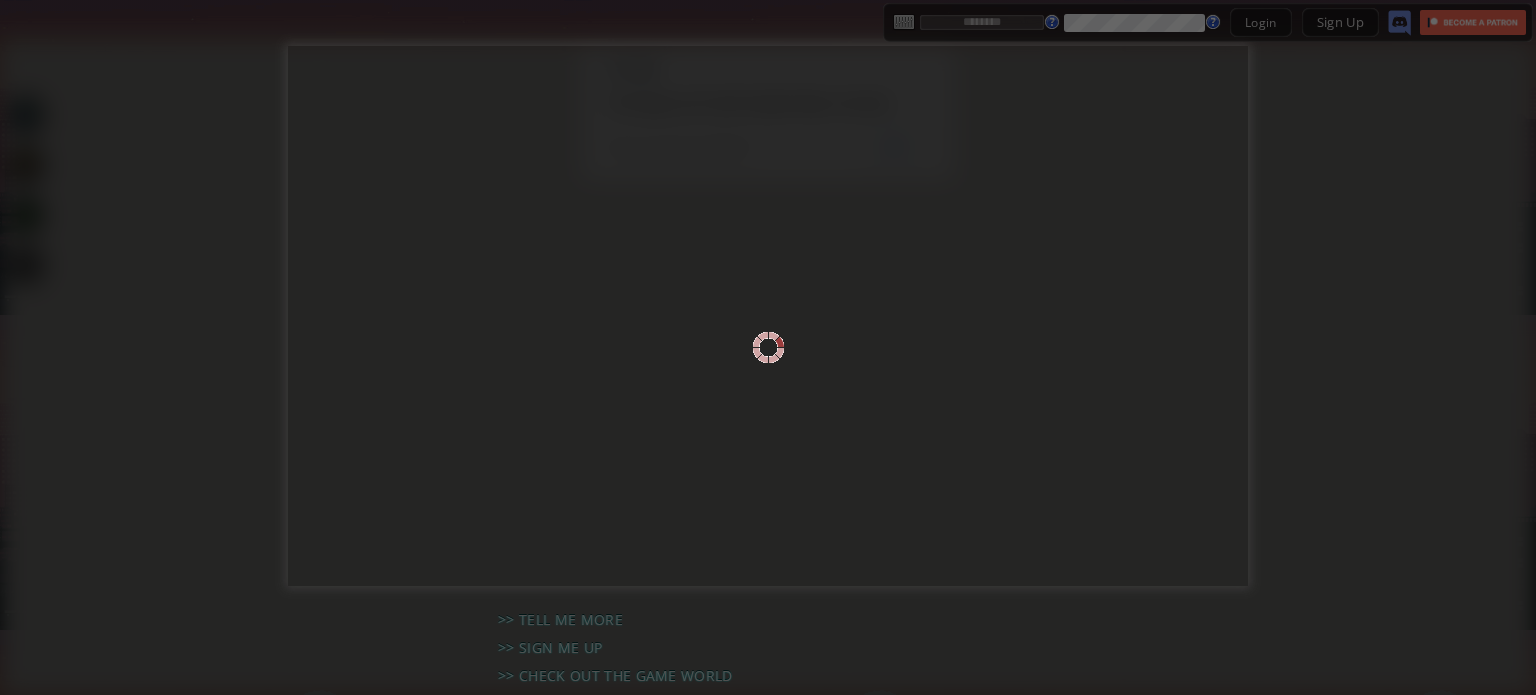 scroll, scrollTop: 0, scrollLeft: 0, axis: both 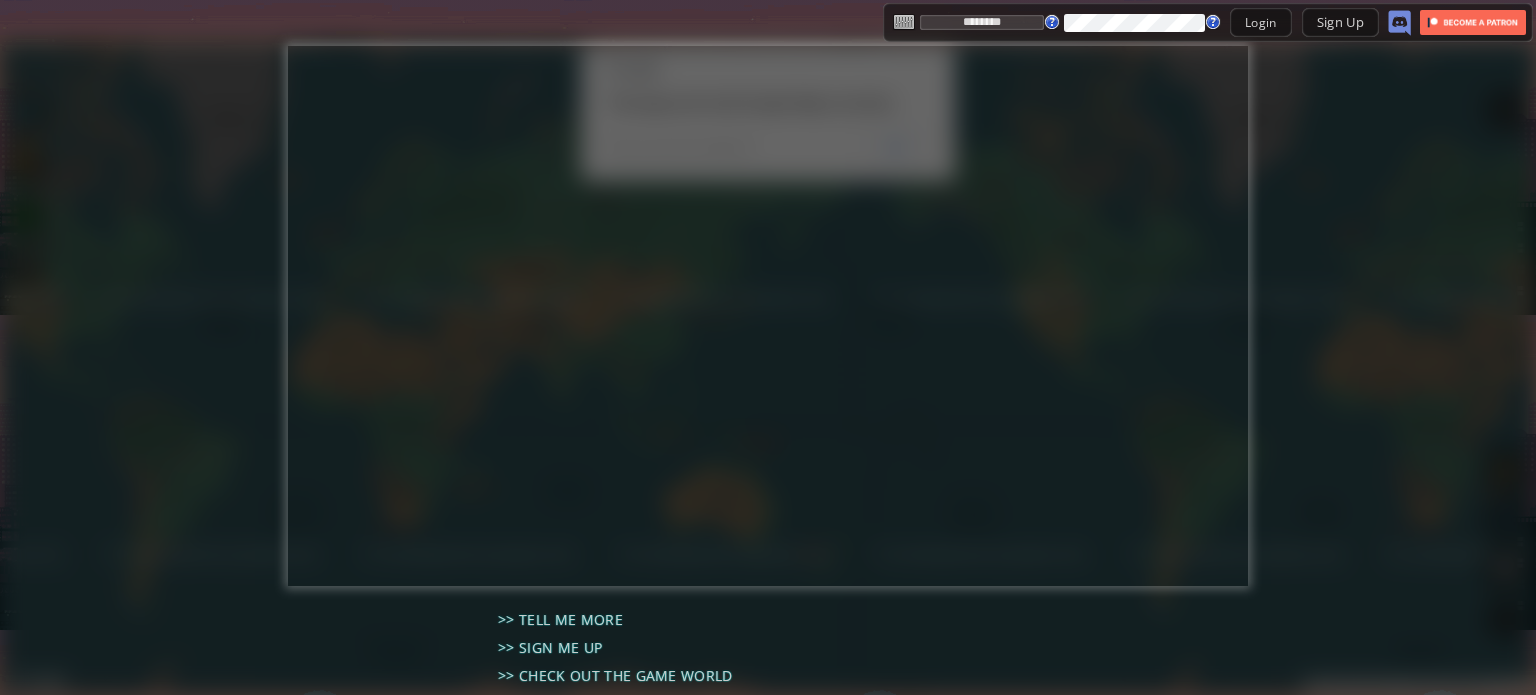 click on "********" at bounding box center (982, 22) 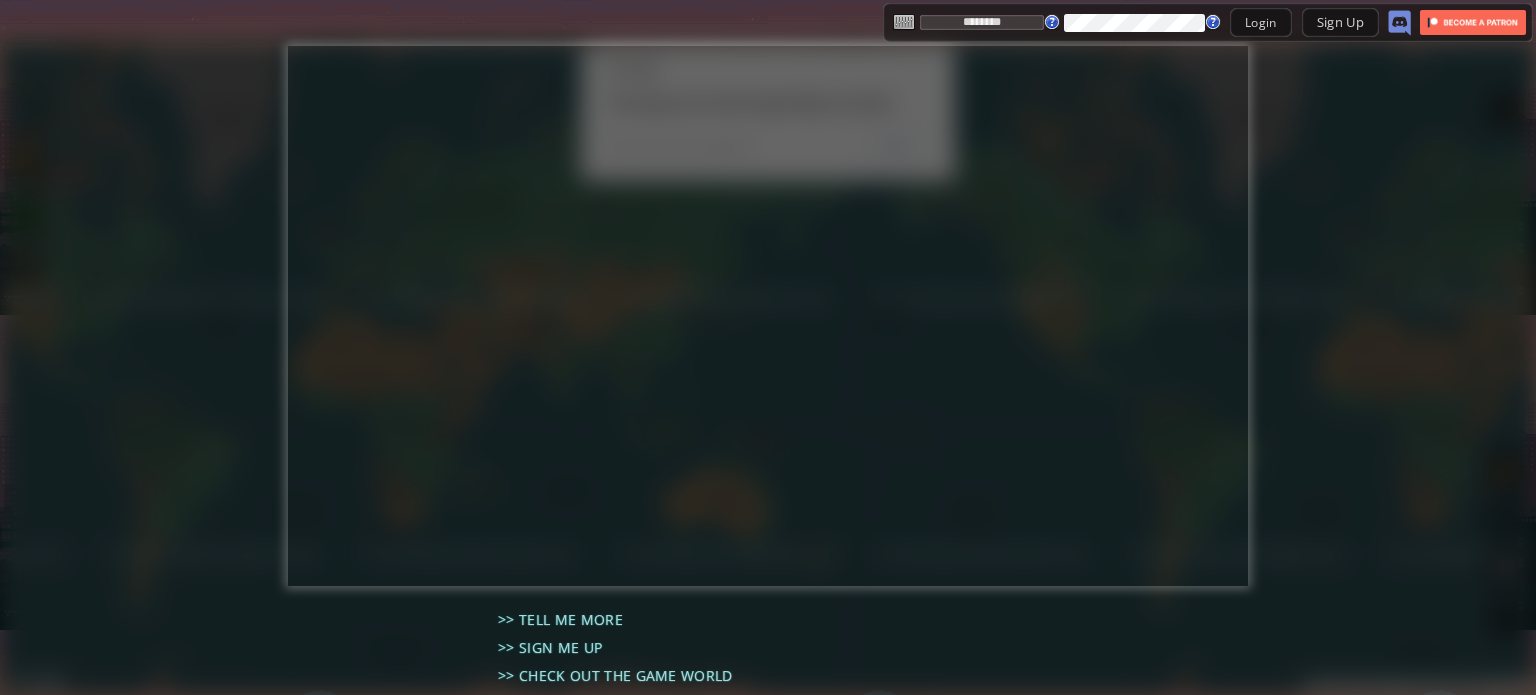 type on "********" 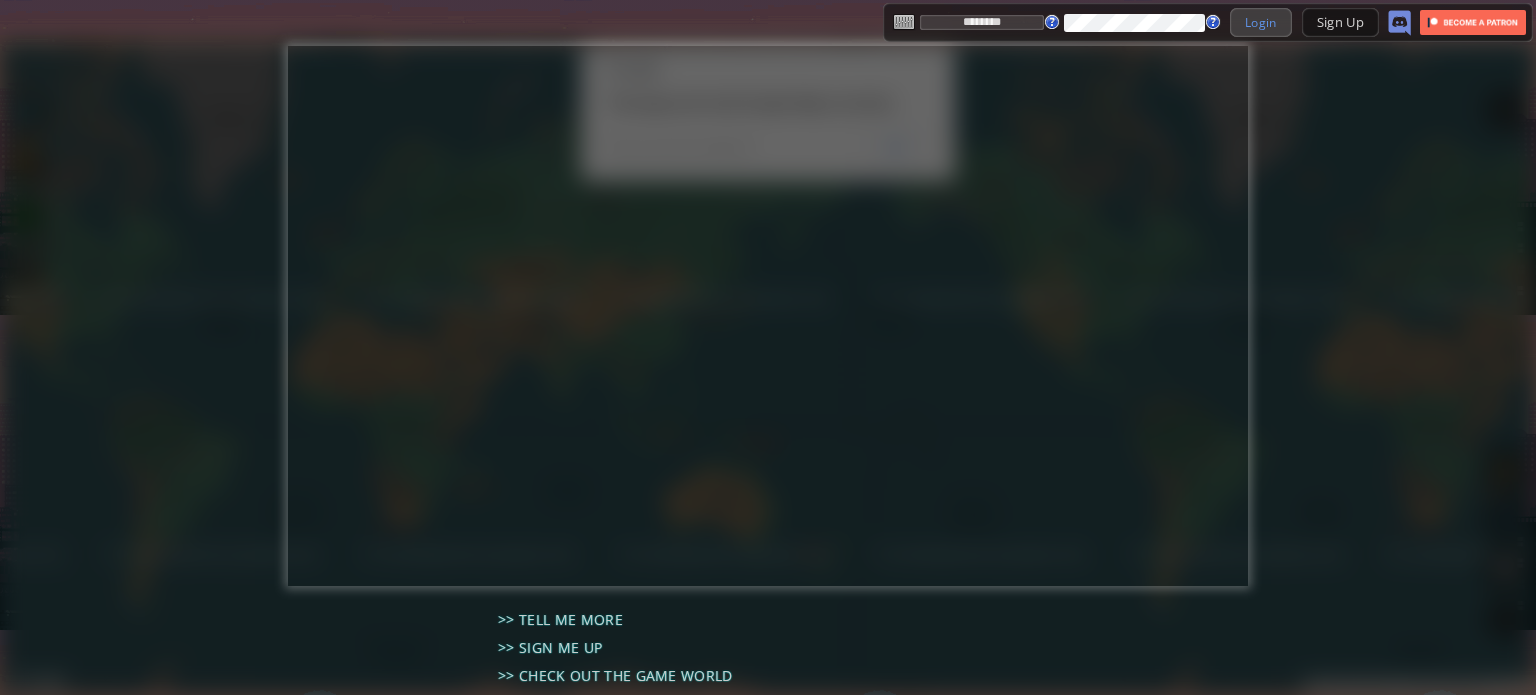 click on "Login" at bounding box center (1261, 22) 